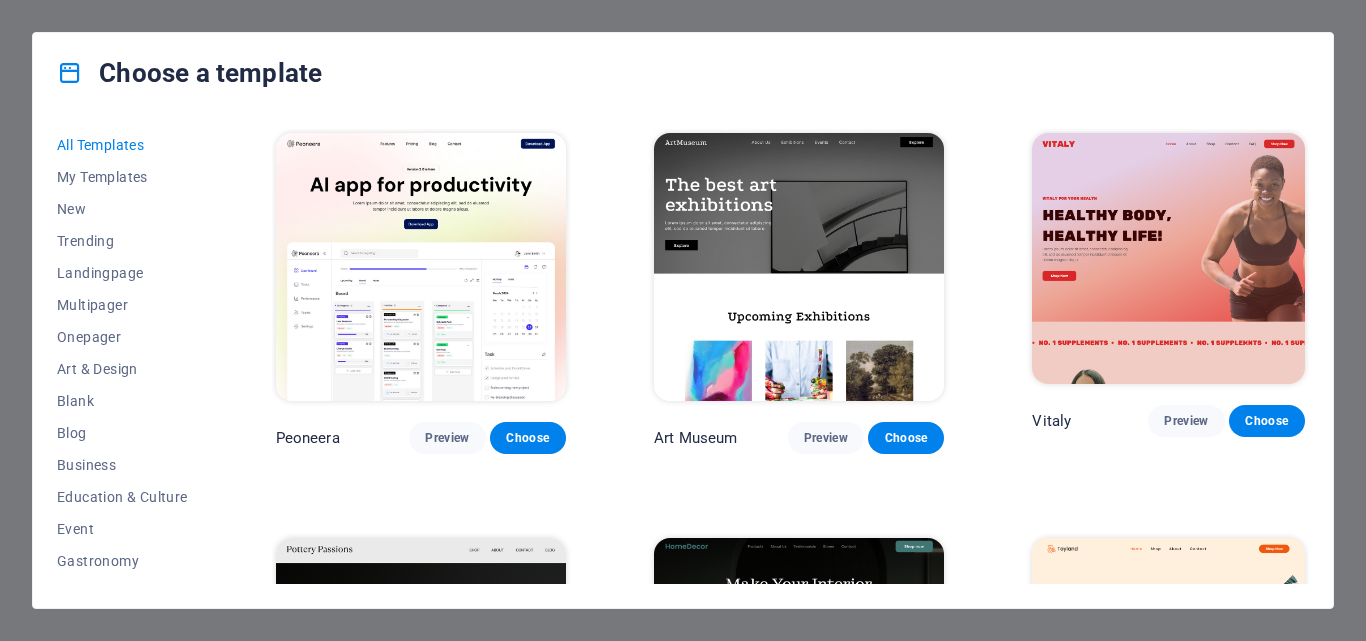 scroll, scrollTop: 0, scrollLeft: 0, axis: both 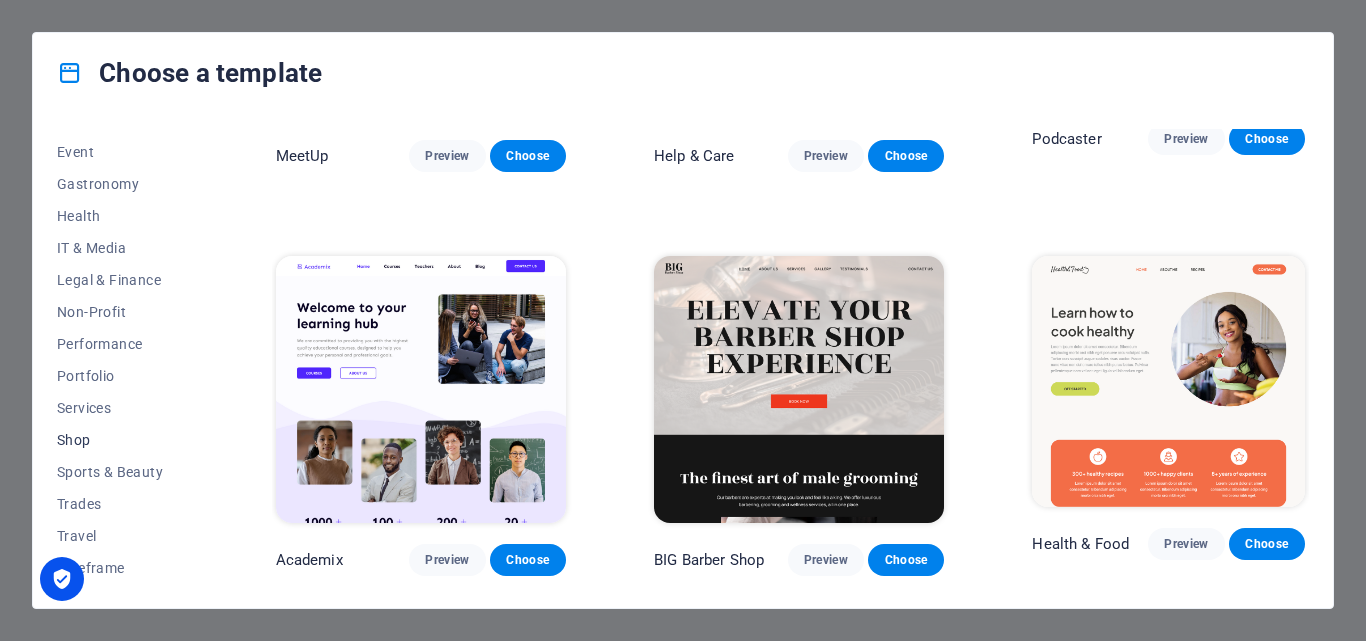 click on "Shop" at bounding box center [122, 440] 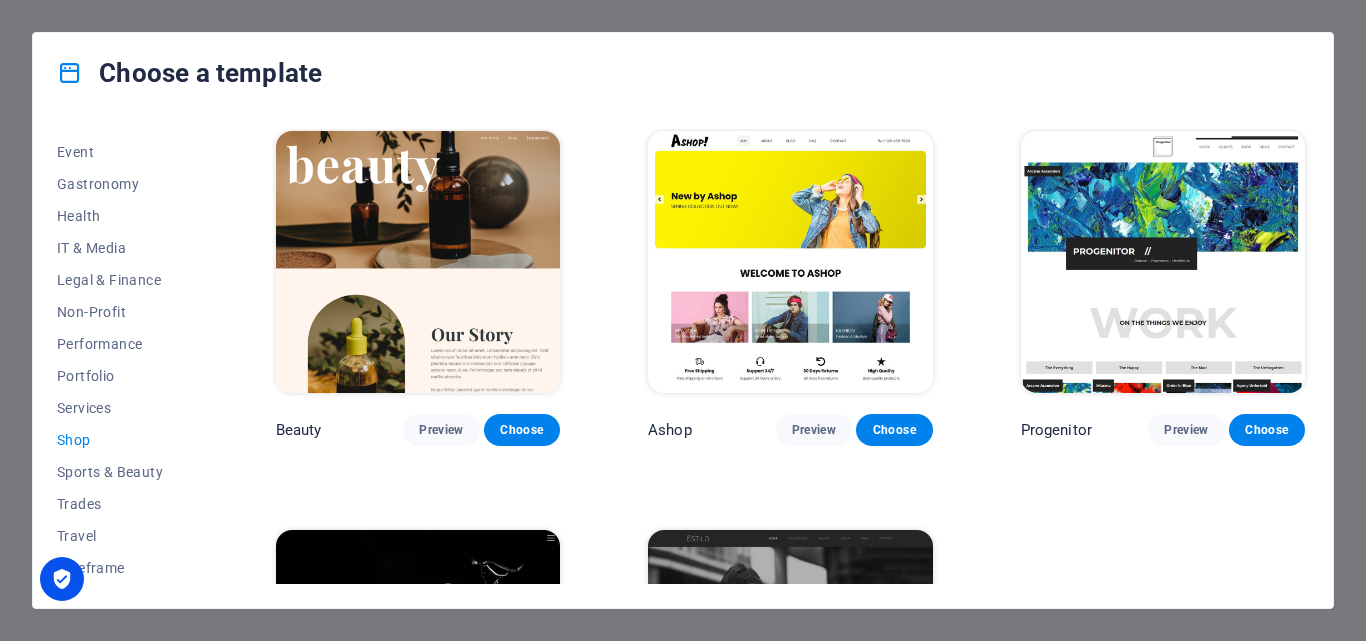scroll, scrollTop: 1052, scrollLeft: 0, axis: vertical 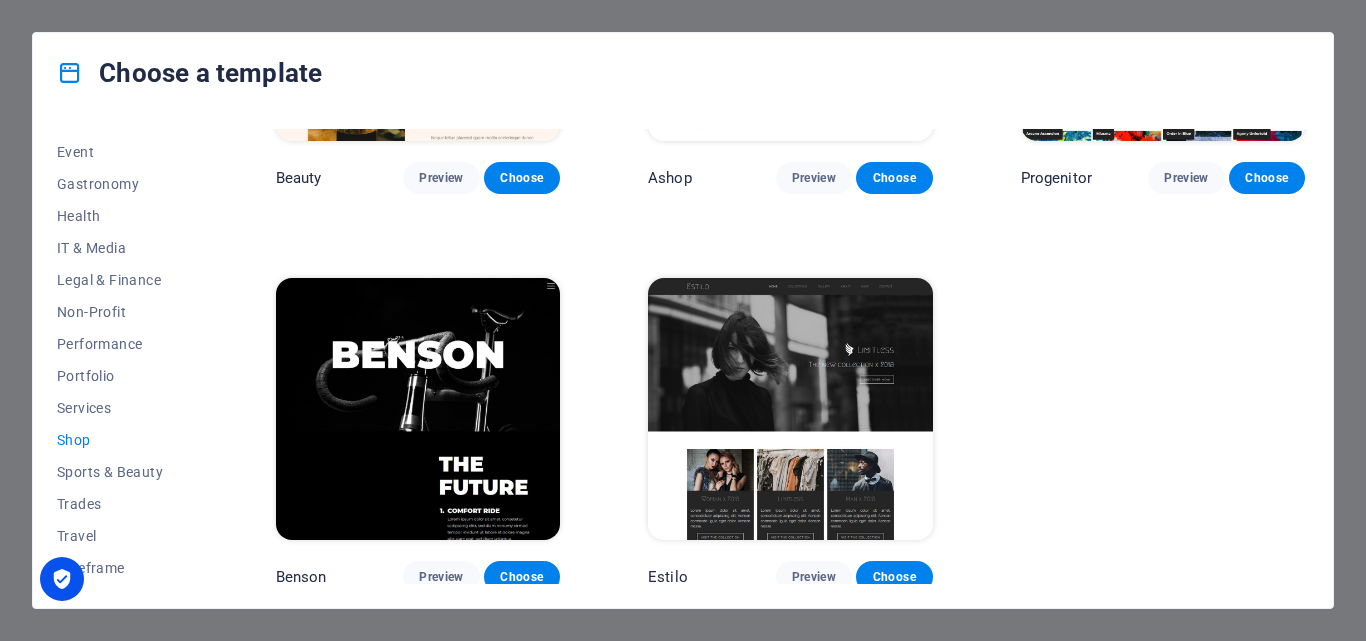 click on "Shop" at bounding box center (122, 440) 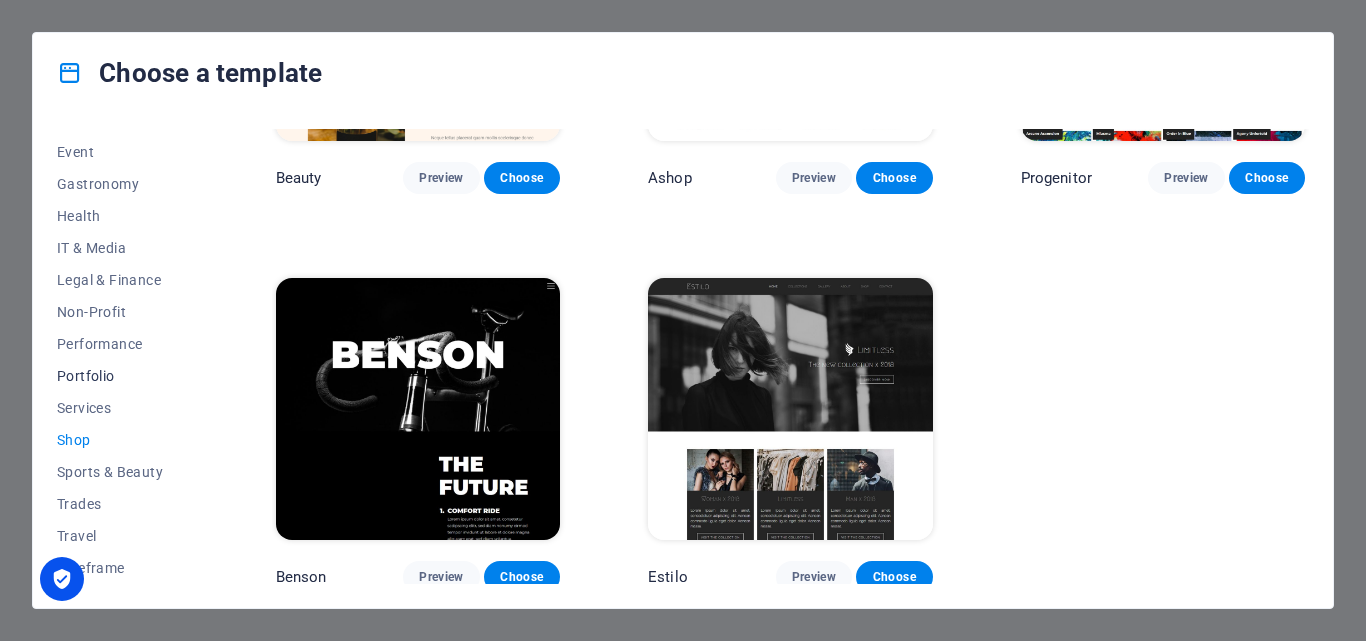 click on "Portfolio" at bounding box center (122, 376) 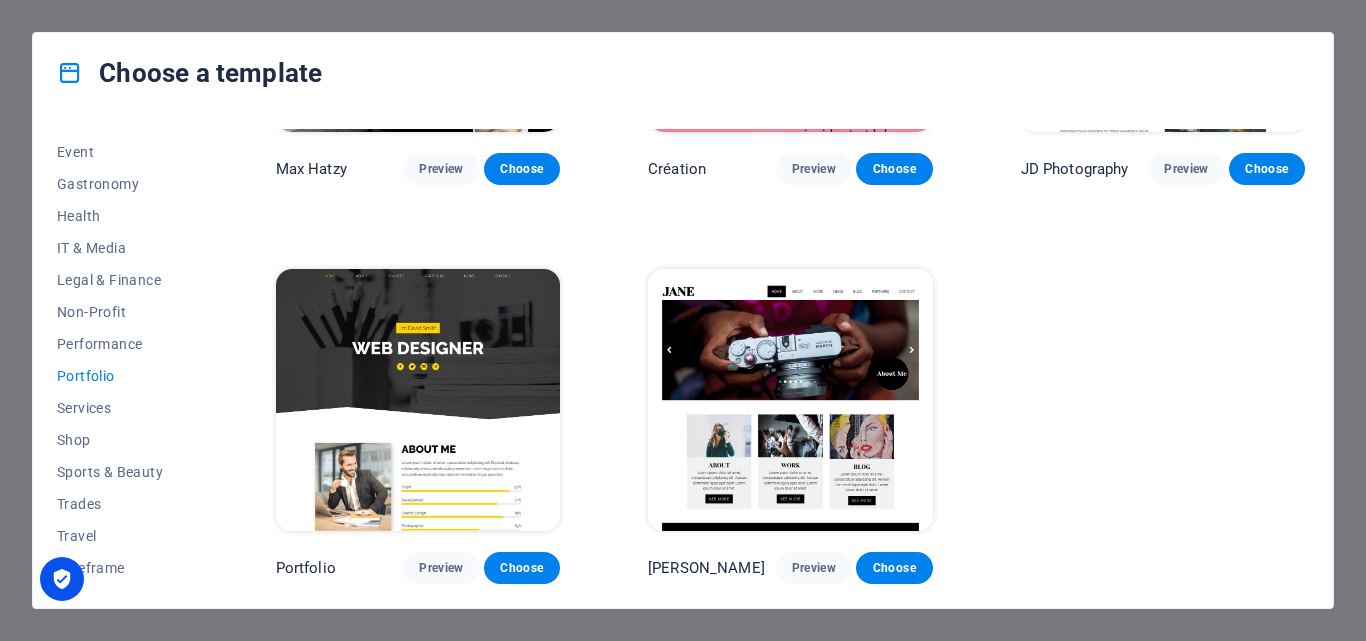 scroll, scrollTop: 0, scrollLeft: 0, axis: both 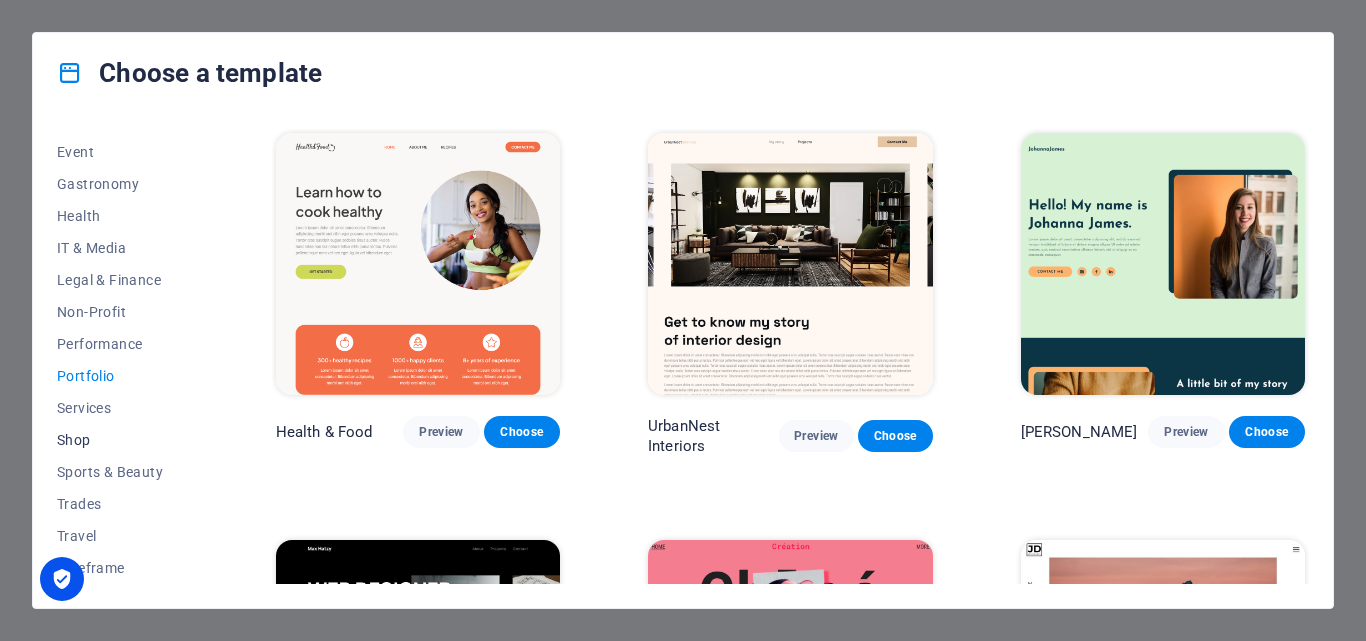 click on "Shop" at bounding box center (122, 440) 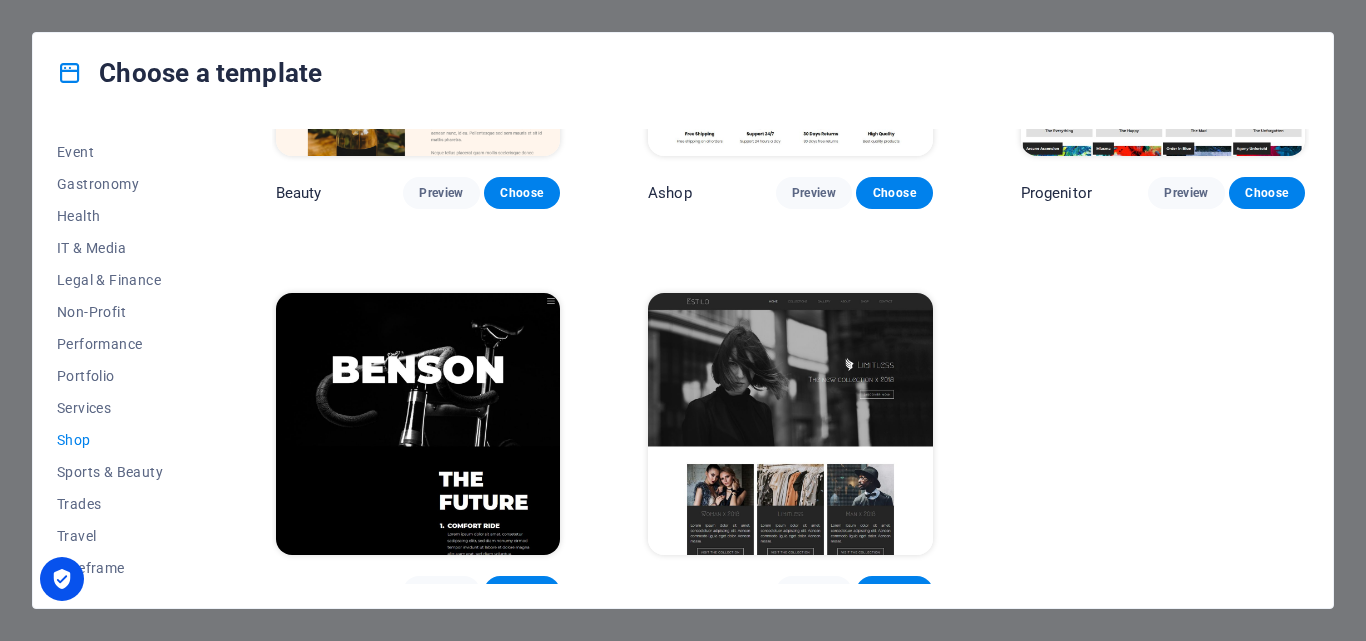 scroll, scrollTop: 1052, scrollLeft: 0, axis: vertical 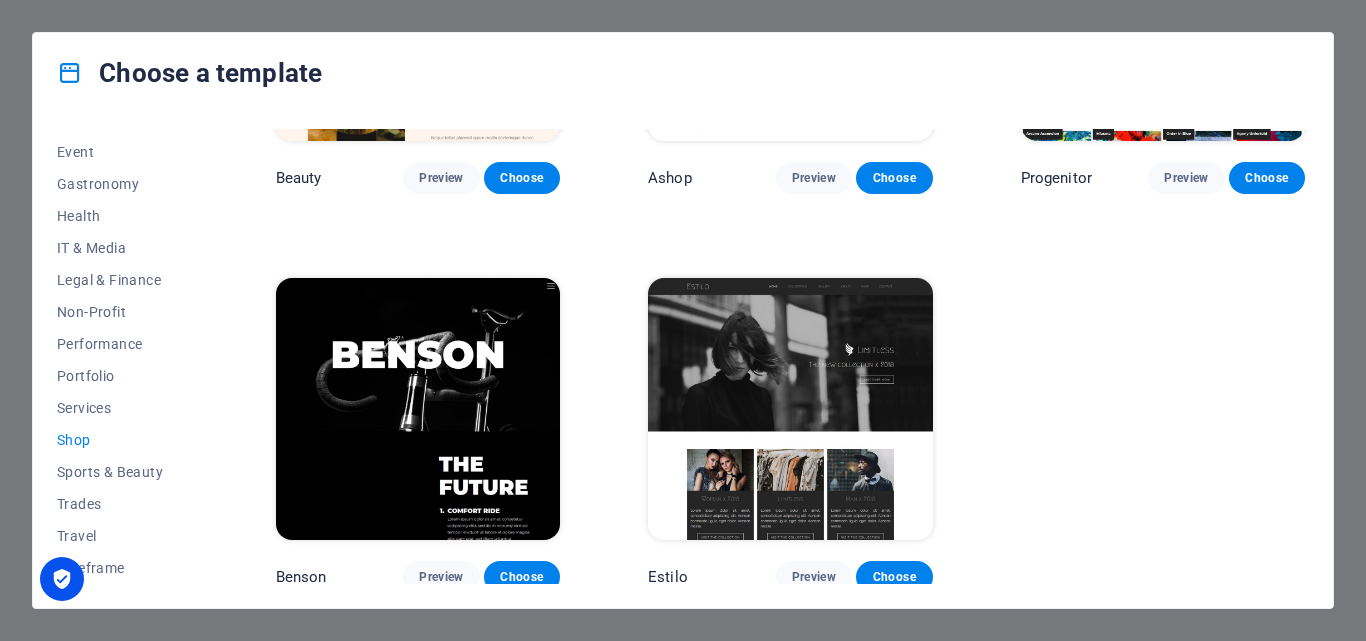 click on "Shop" at bounding box center (122, 440) 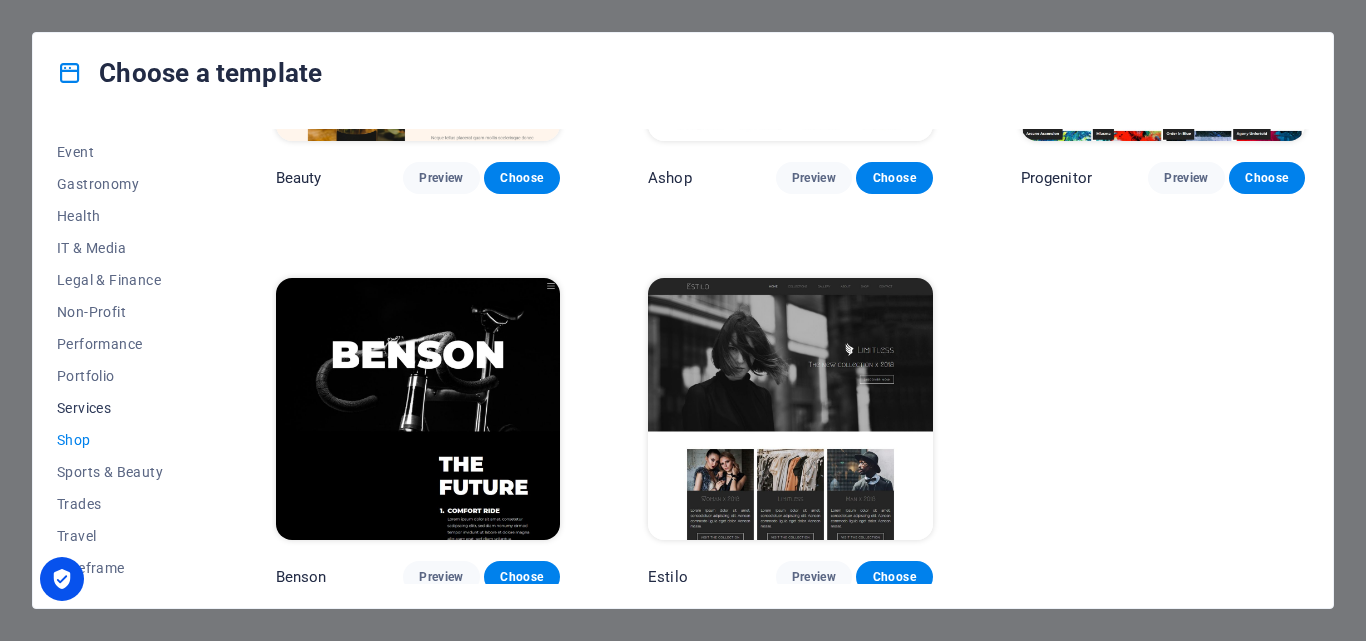 click on "Services" at bounding box center (122, 408) 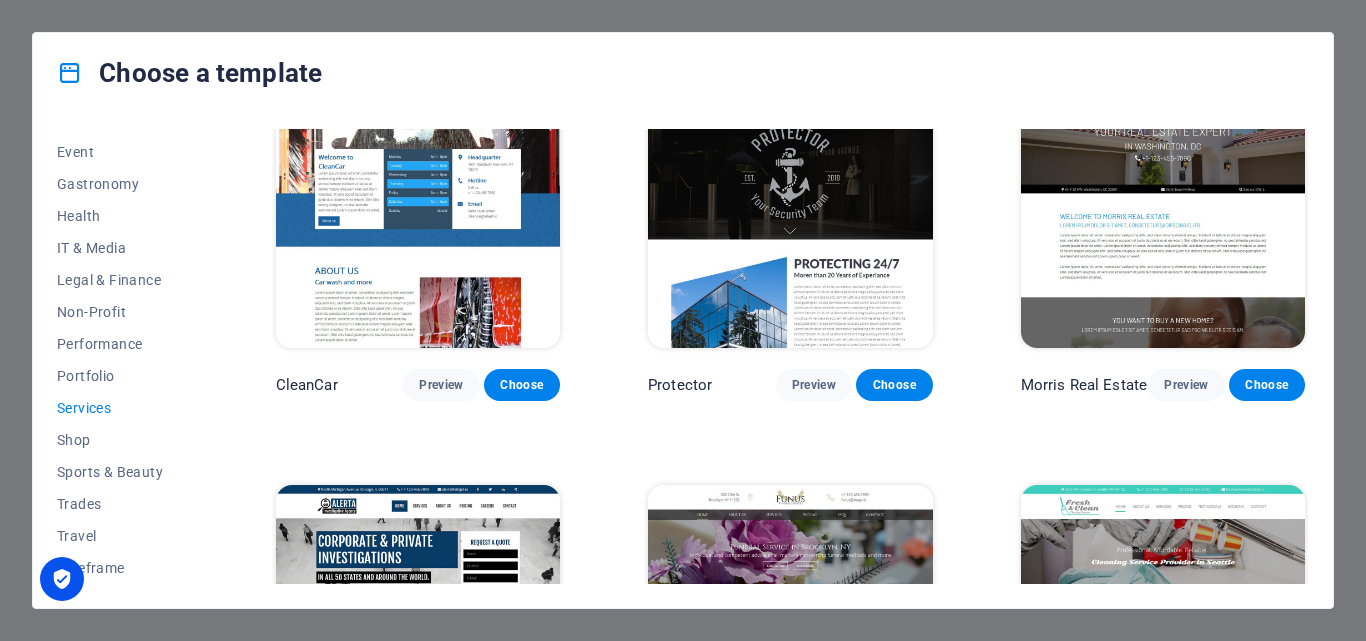 scroll, scrollTop: 1052, scrollLeft: 0, axis: vertical 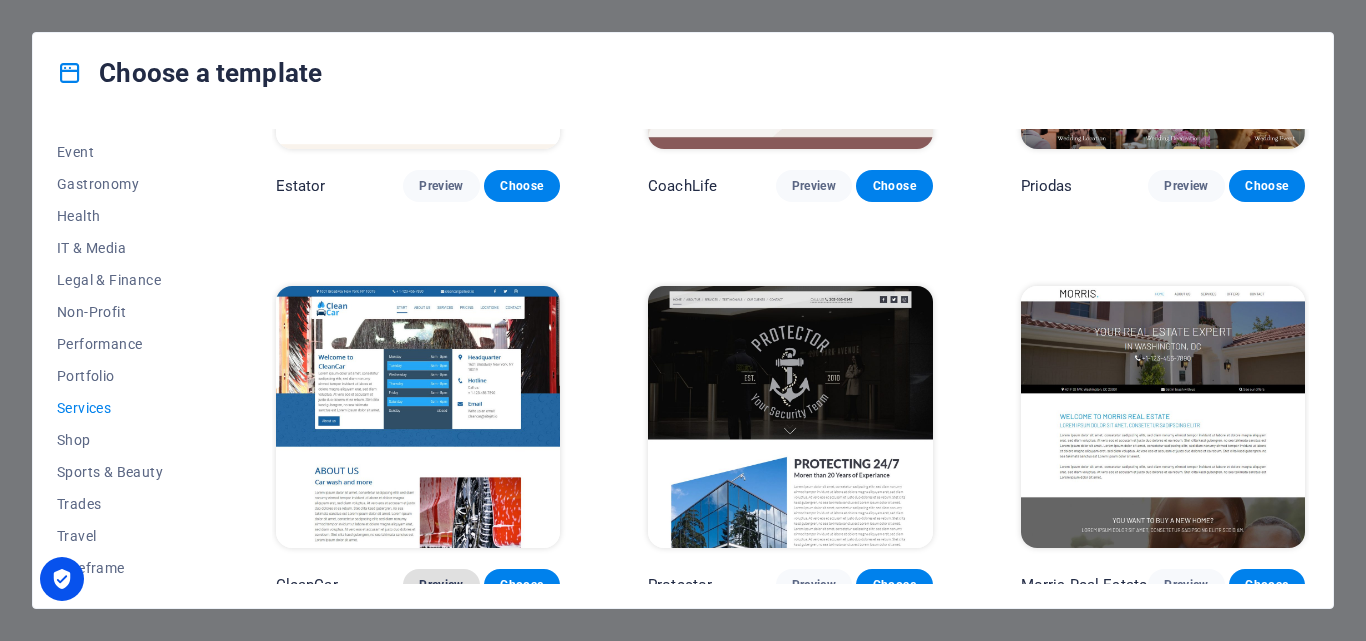 click on "Preview" at bounding box center [441, 585] 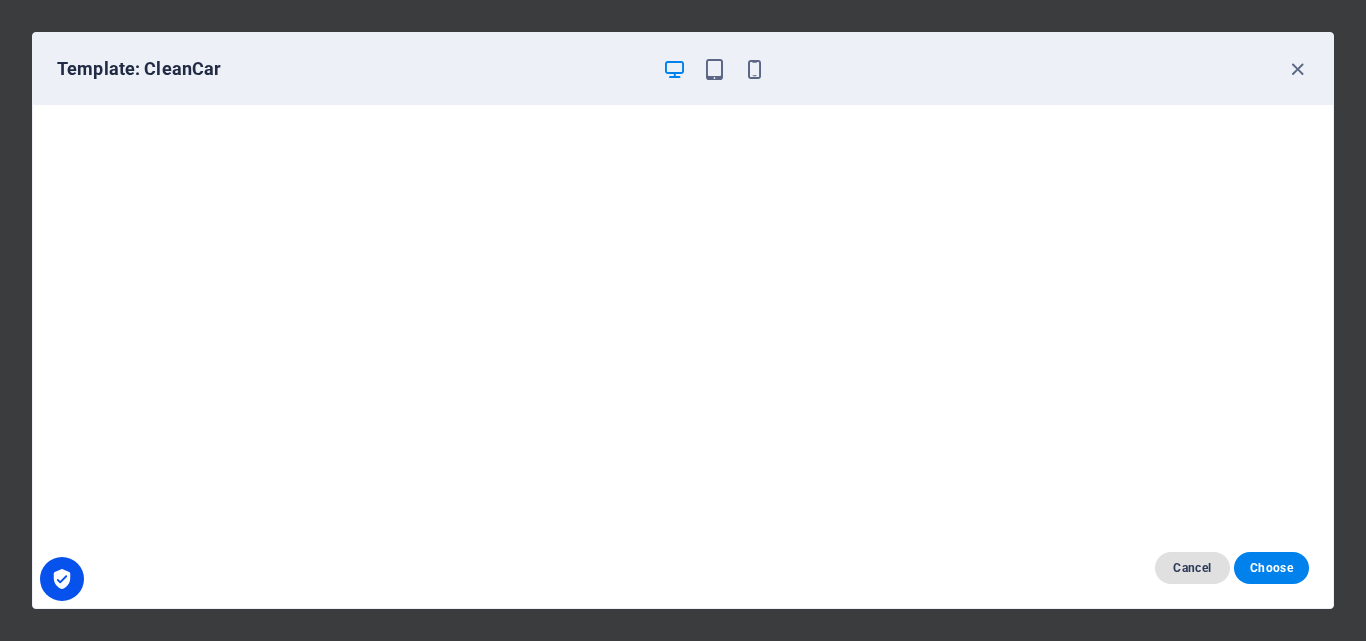 click on "Cancel" at bounding box center (1192, 568) 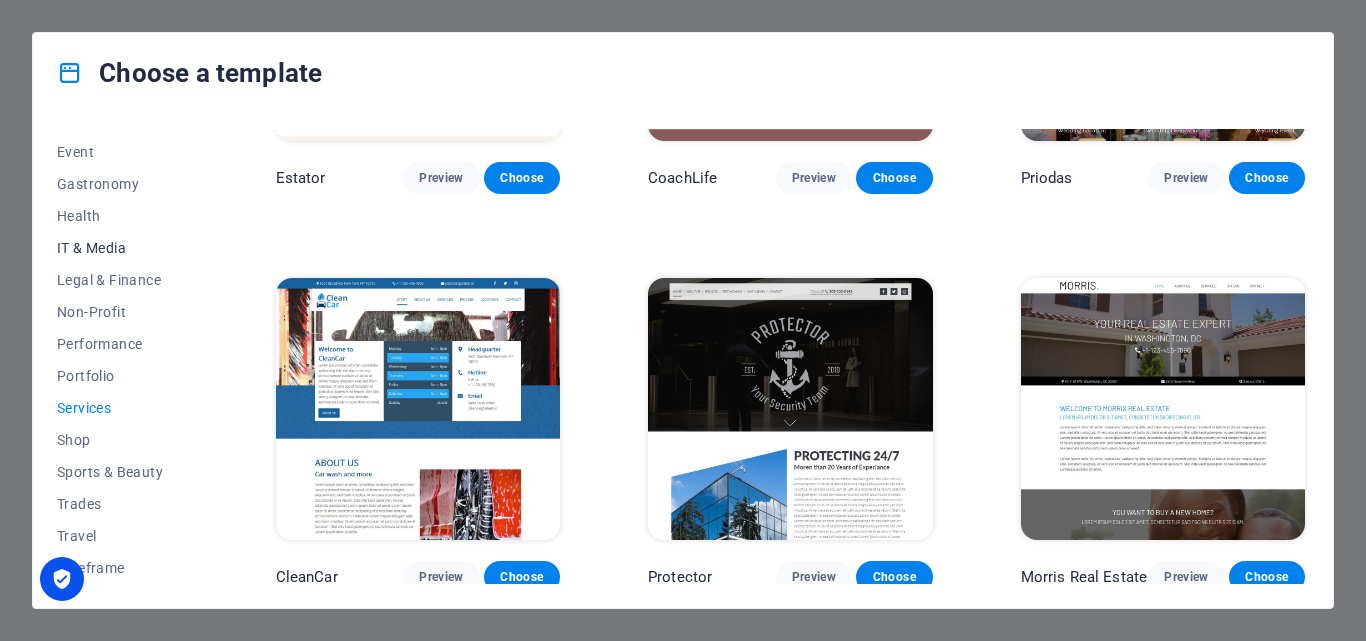 click on "IT & Media" at bounding box center (122, 248) 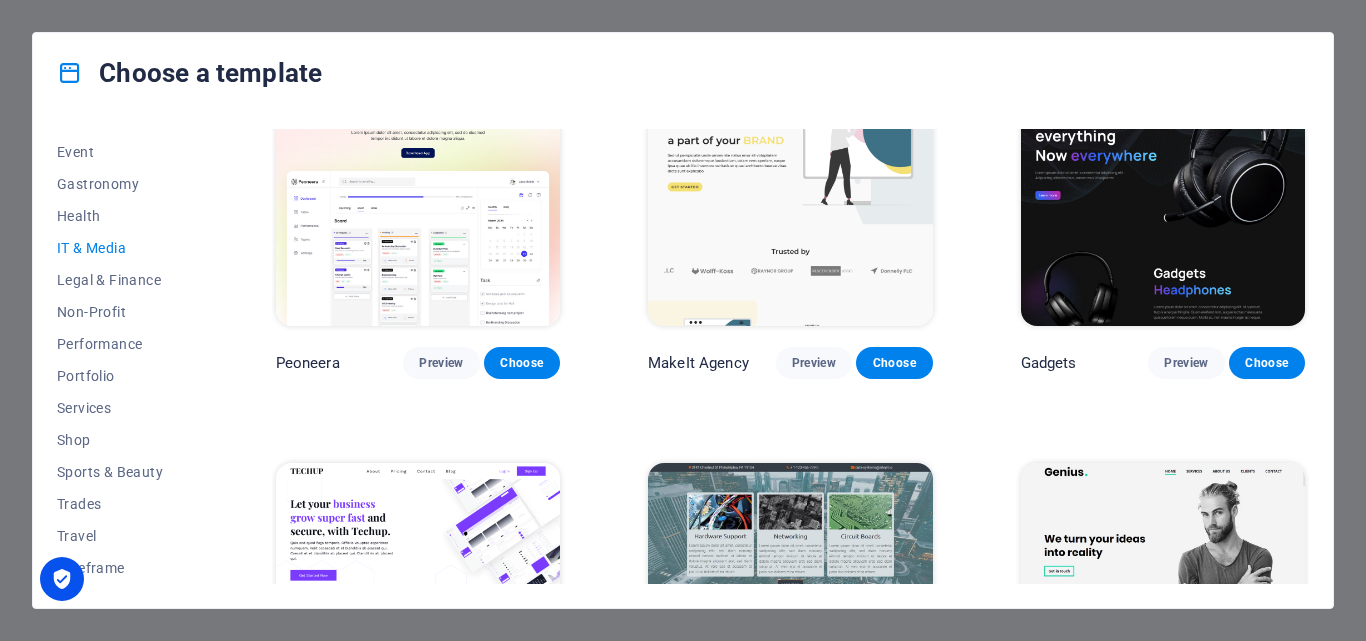 scroll, scrollTop: 1052, scrollLeft: 0, axis: vertical 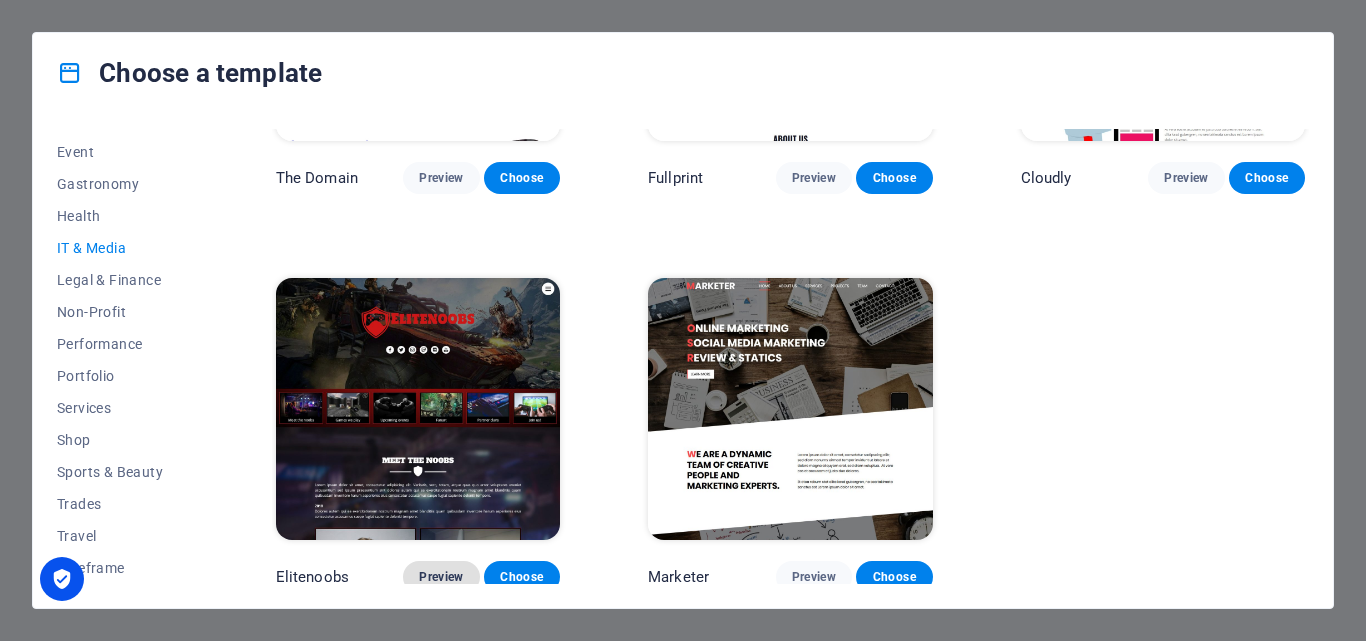 click on "Preview" at bounding box center [441, 577] 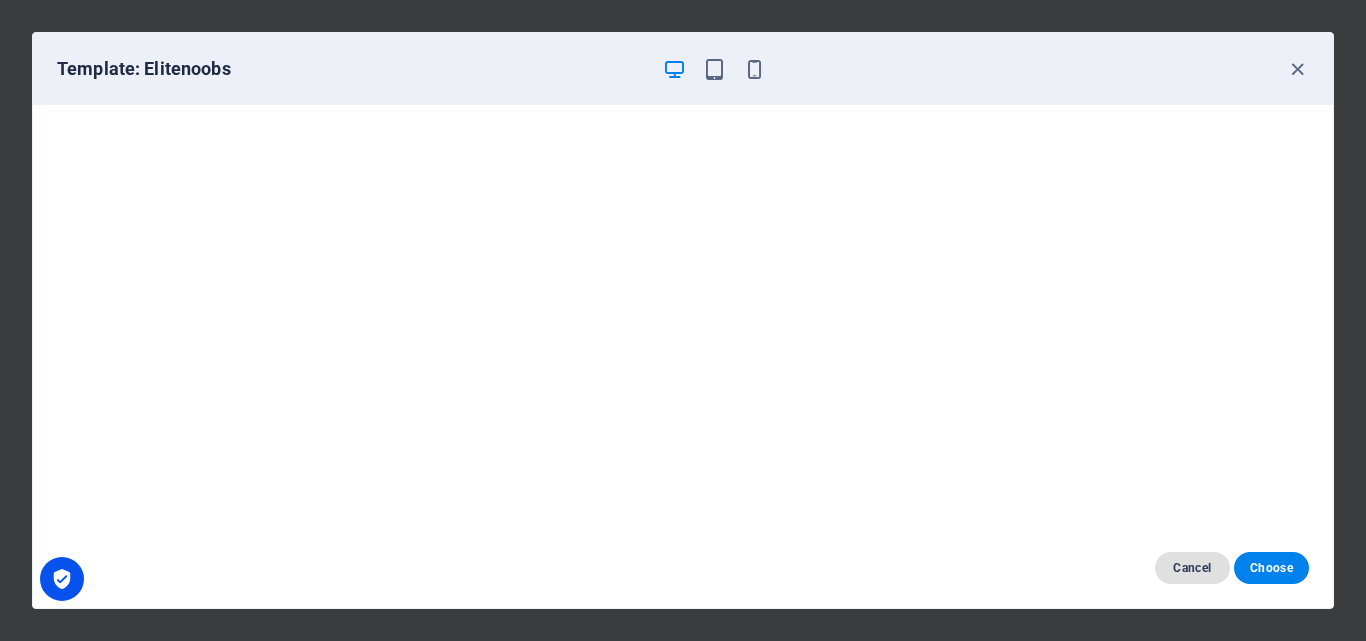 click on "Cancel" at bounding box center [1192, 568] 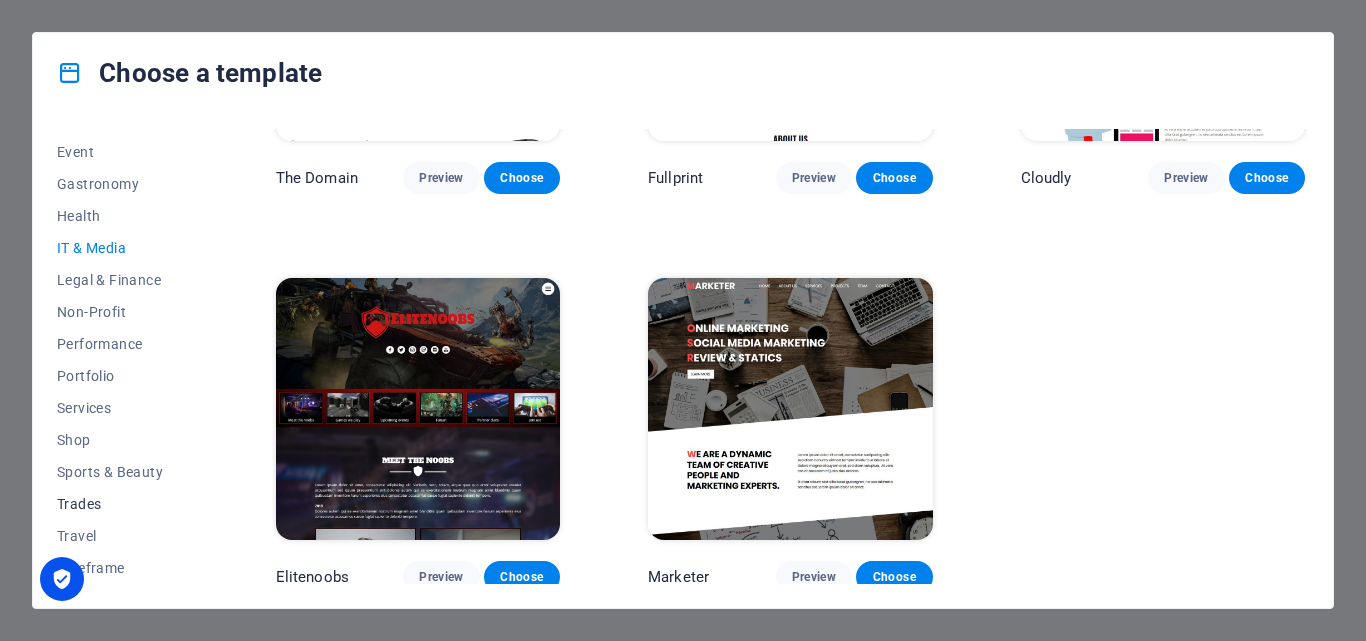 click on "Trades" at bounding box center (122, 504) 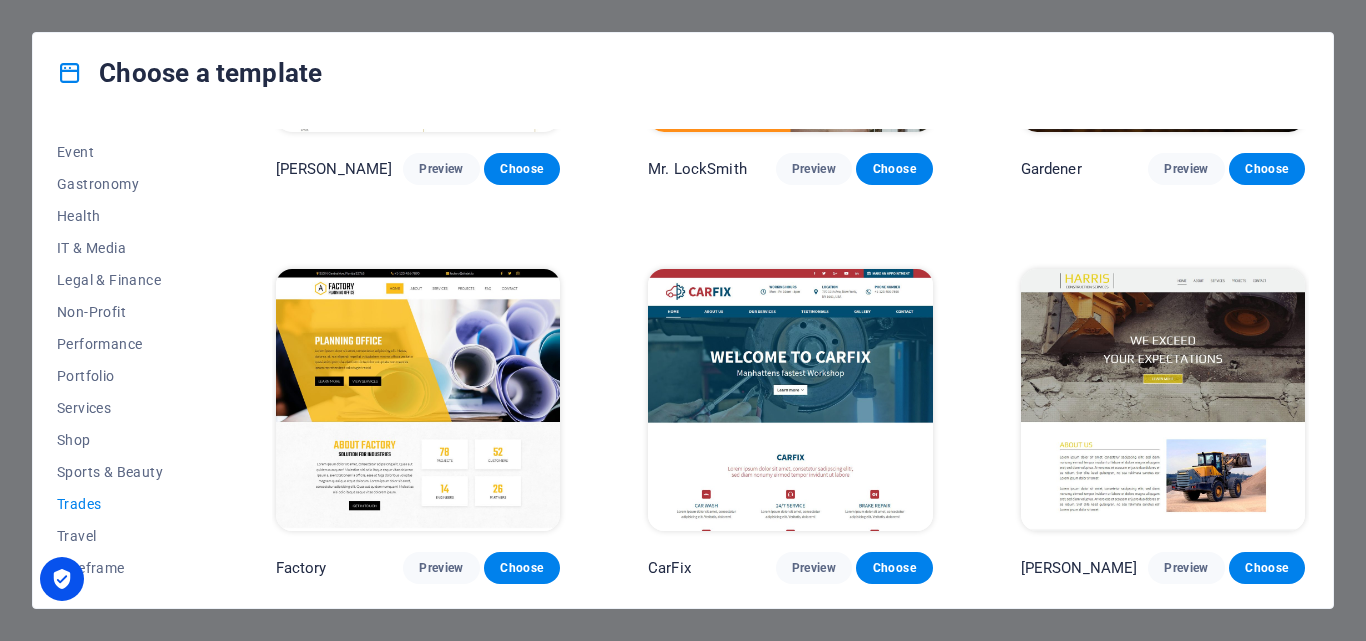 scroll, scrollTop: 0, scrollLeft: 0, axis: both 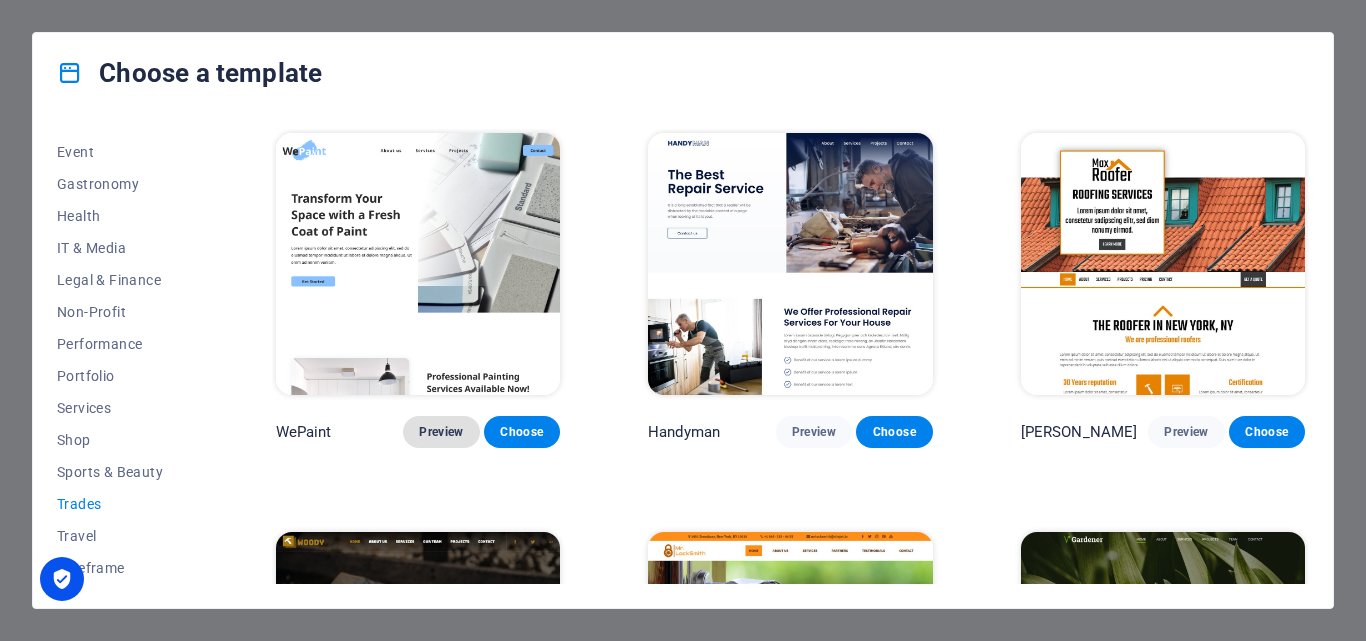click on "Preview" at bounding box center (441, 432) 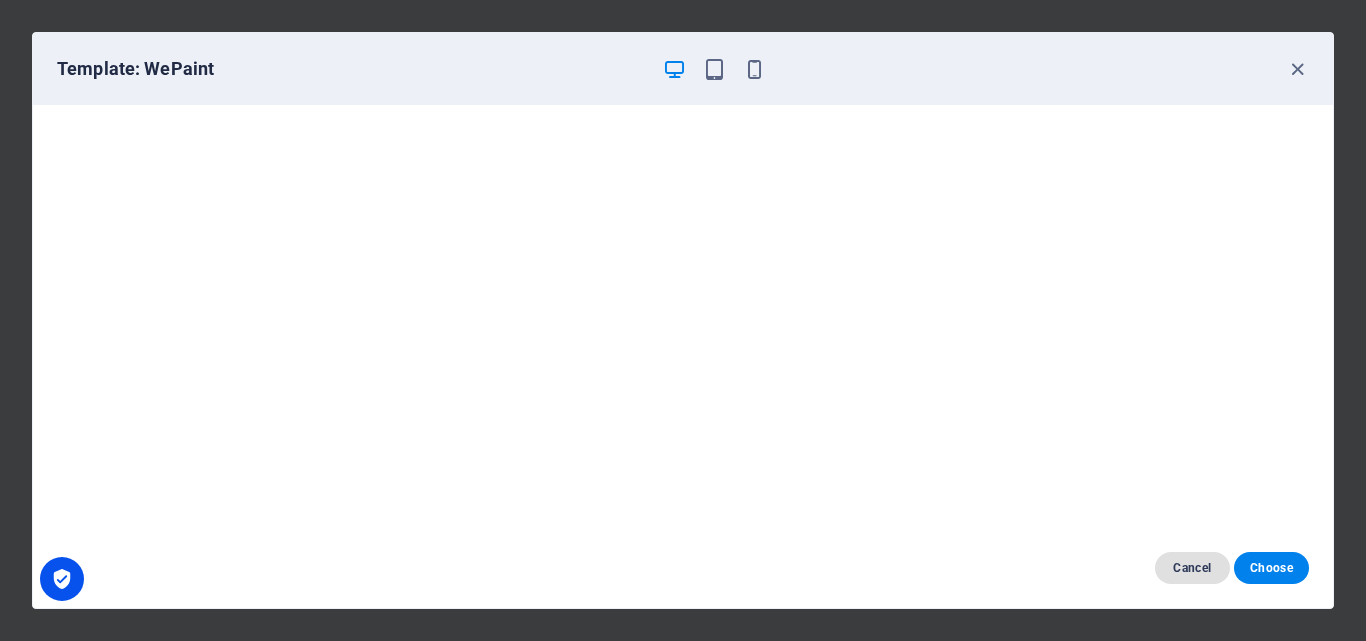 click on "Cancel" at bounding box center (1192, 568) 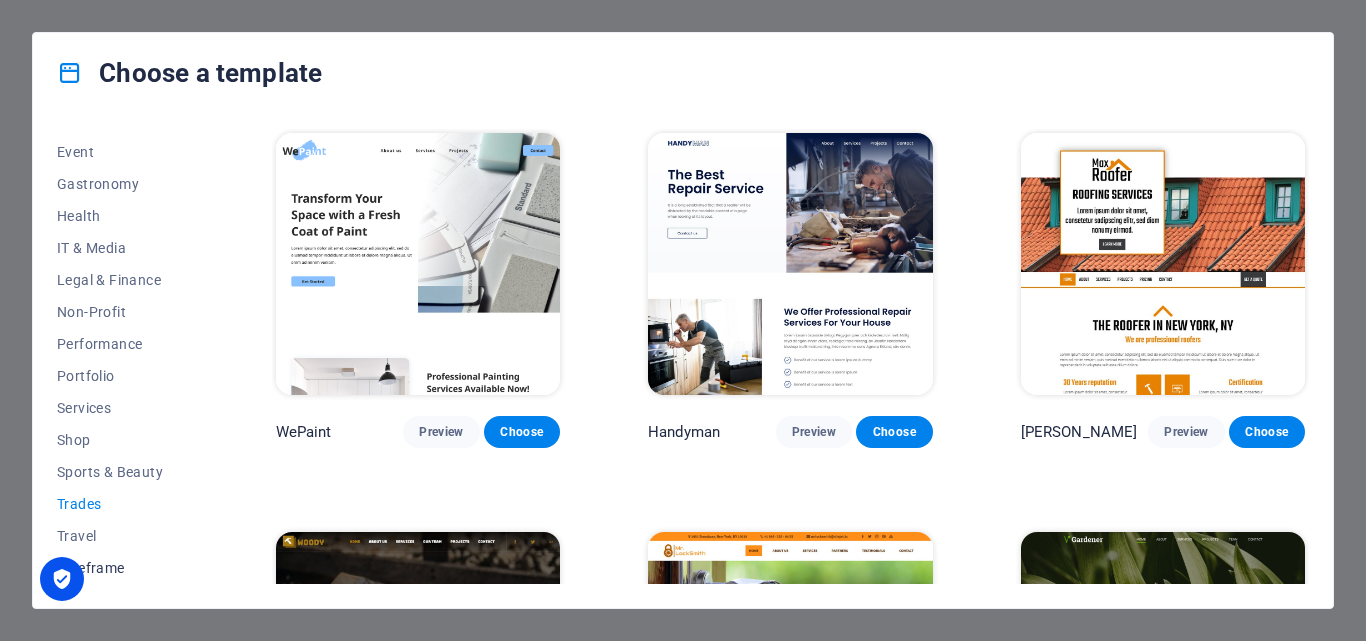 click on "Wireframe" at bounding box center (122, 568) 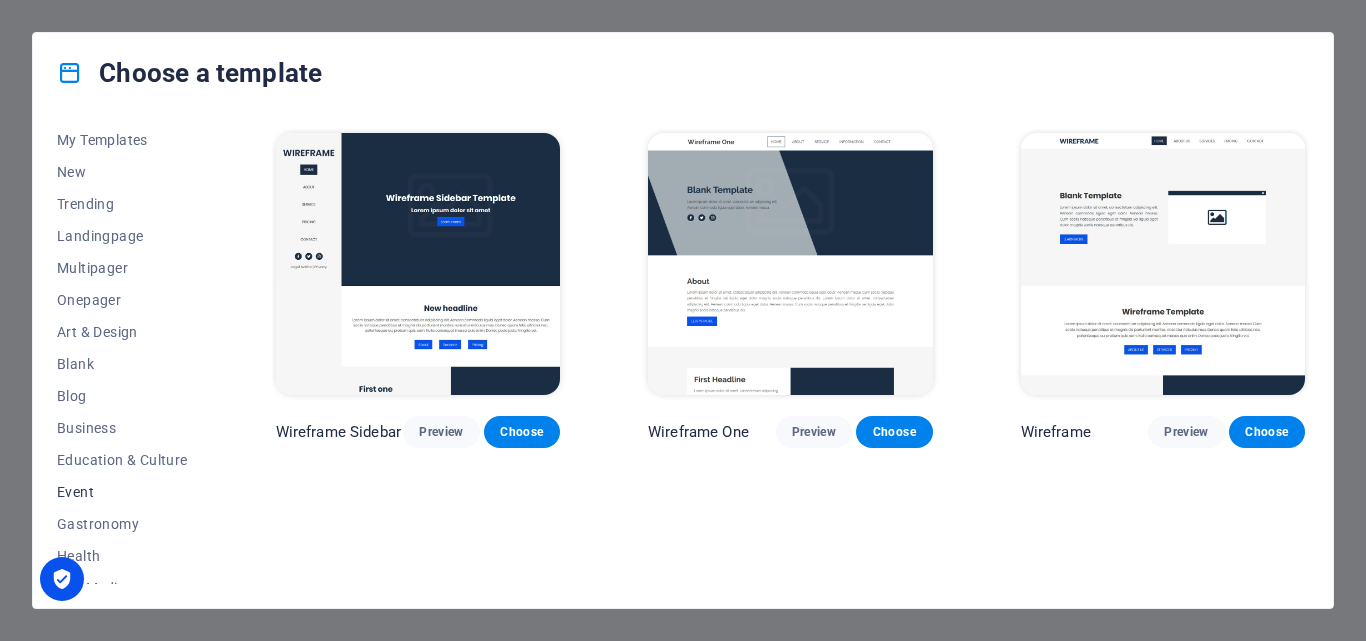 scroll, scrollTop: 0, scrollLeft: 0, axis: both 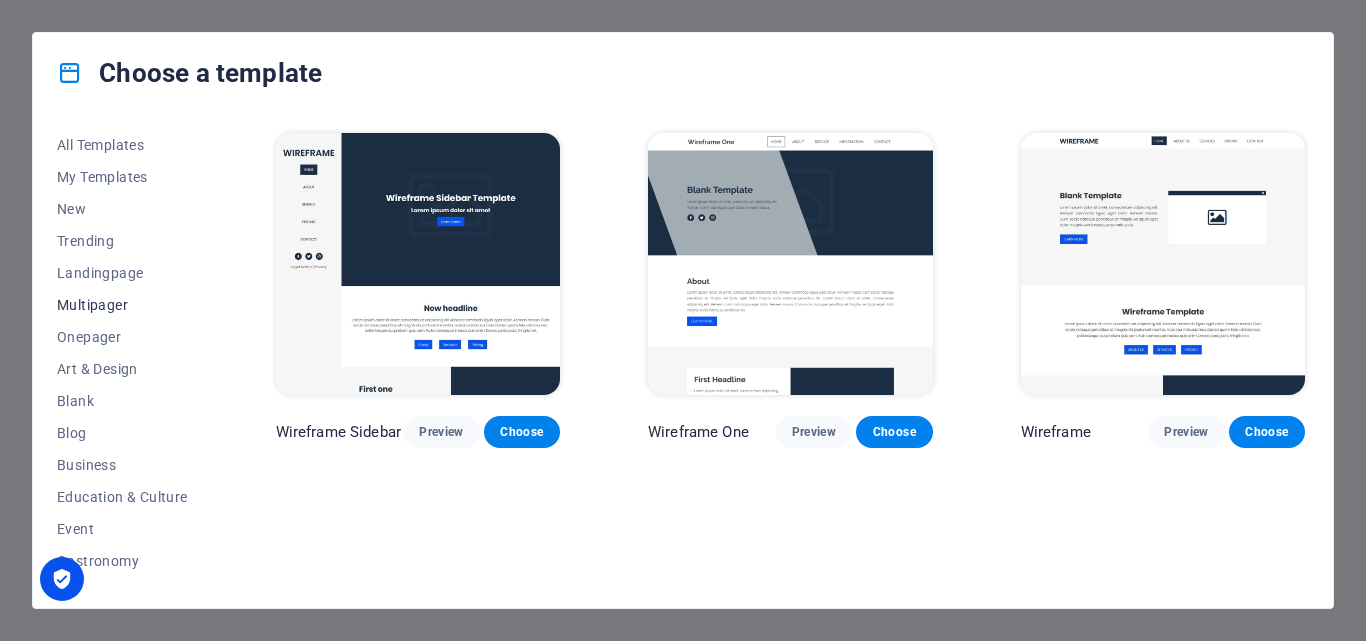 click on "Multipager" at bounding box center [122, 305] 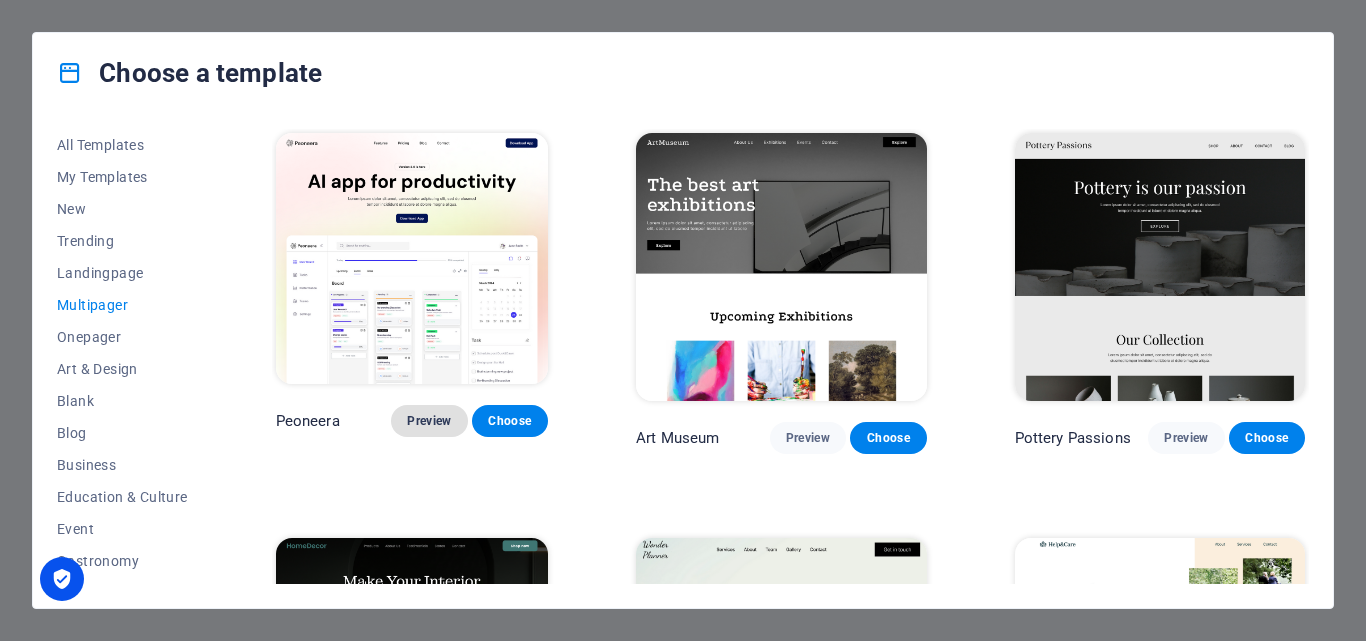 click on "Preview" at bounding box center [429, 421] 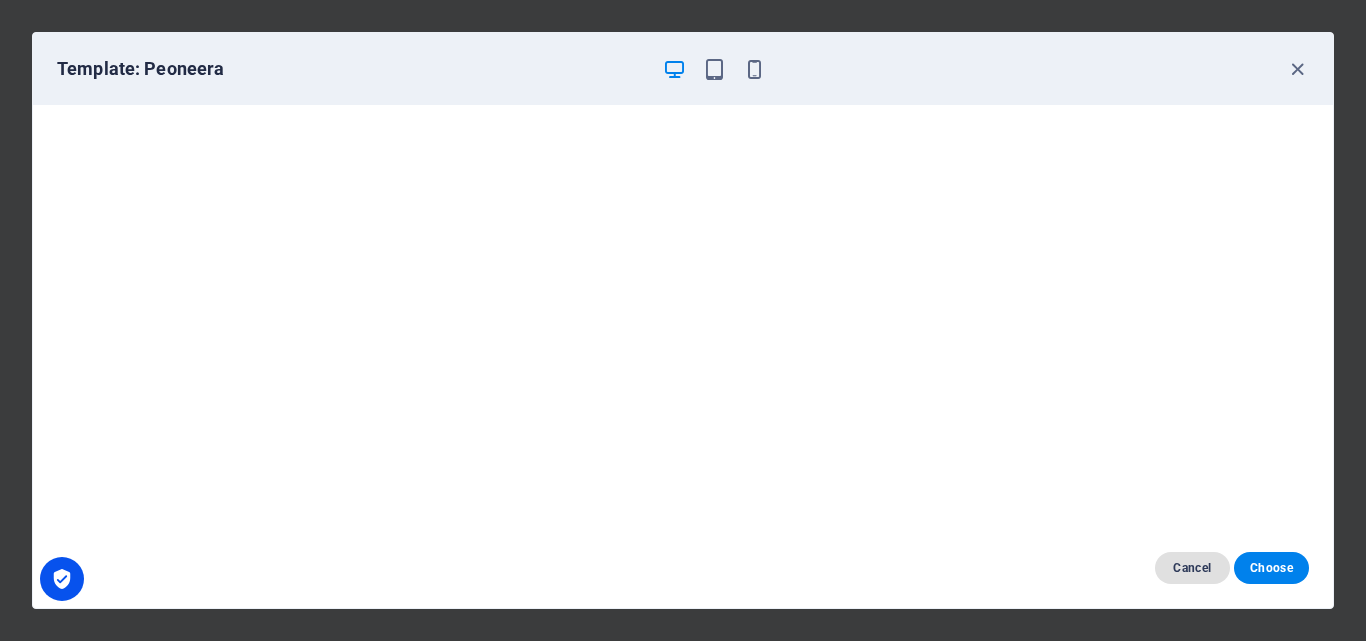 click on "Cancel" at bounding box center (1192, 568) 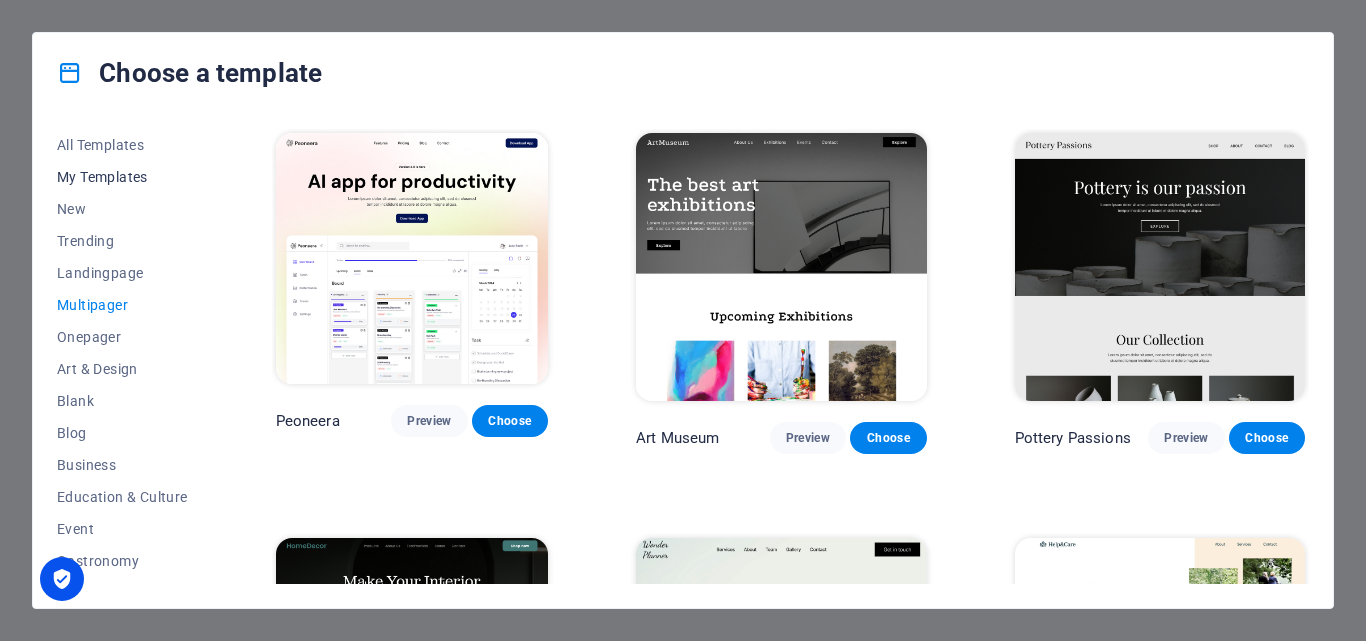 click on "My Templates" at bounding box center (122, 177) 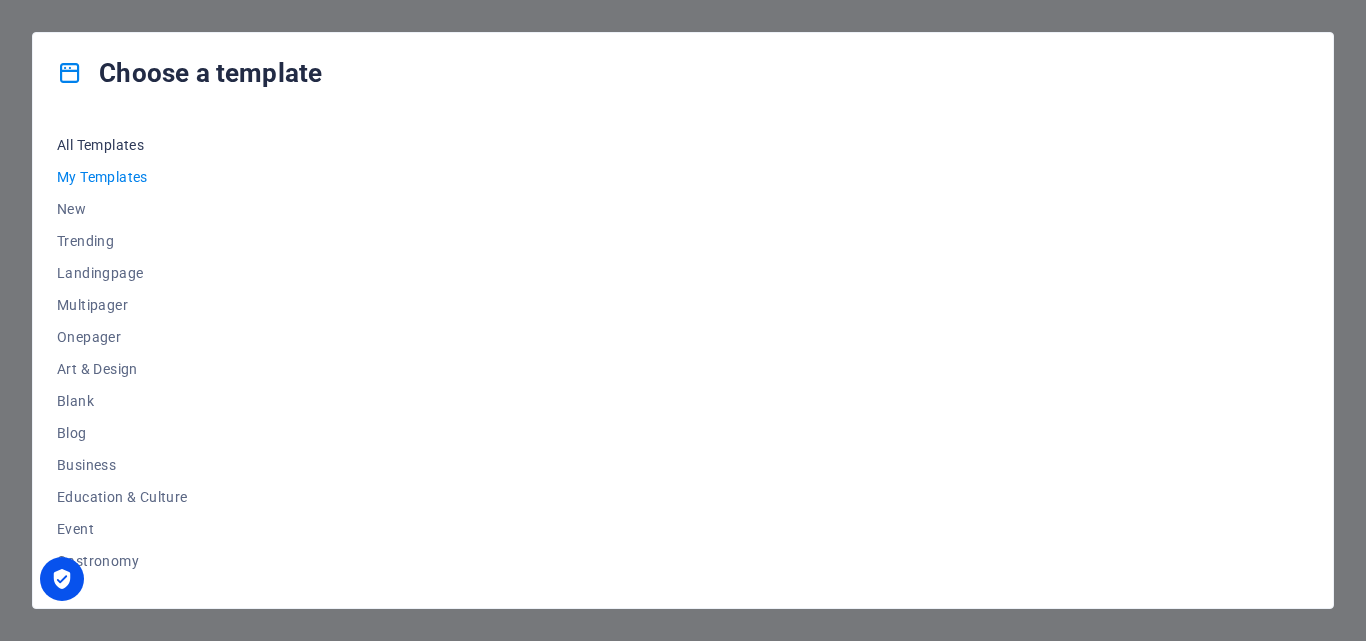 click on "All Templates" at bounding box center [122, 145] 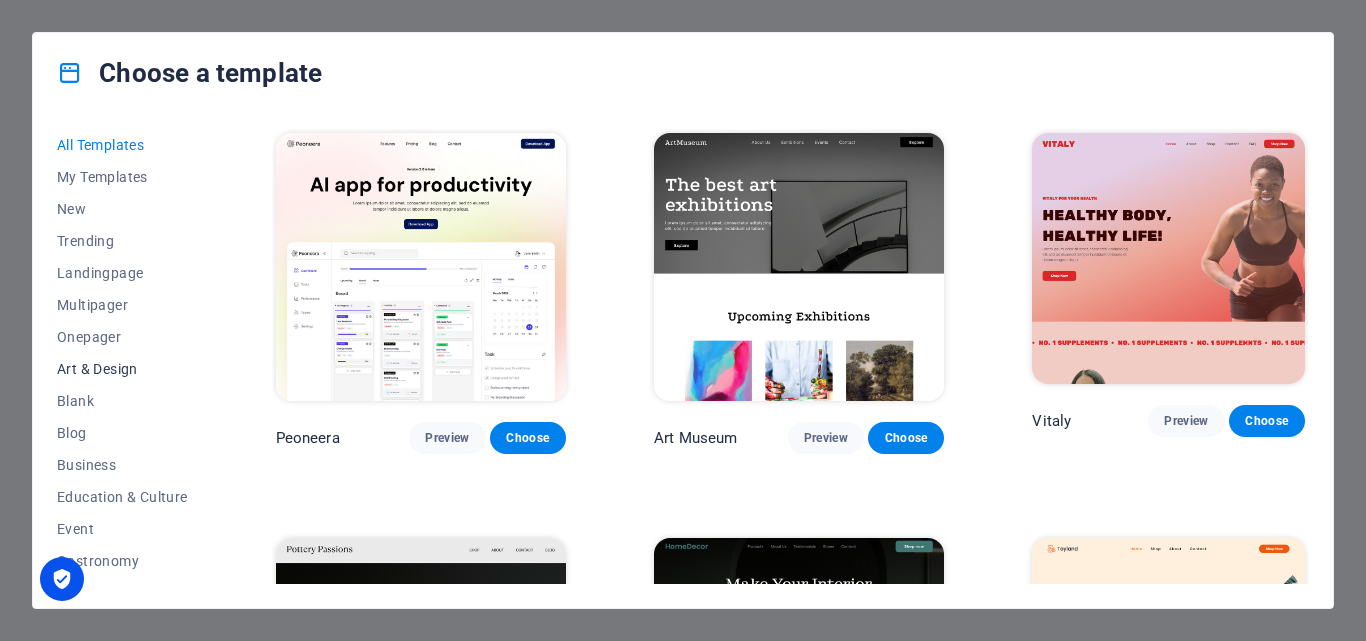 click on "Art & Design" at bounding box center [122, 369] 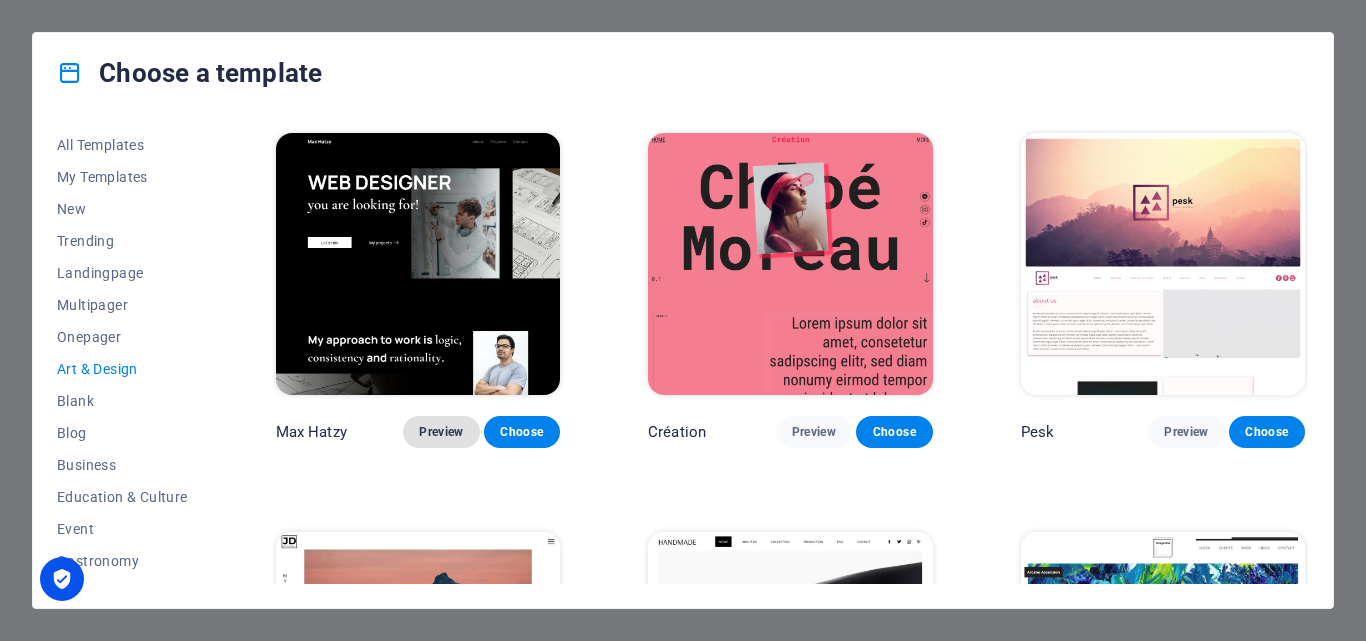 click on "Preview" at bounding box center (441, 432) 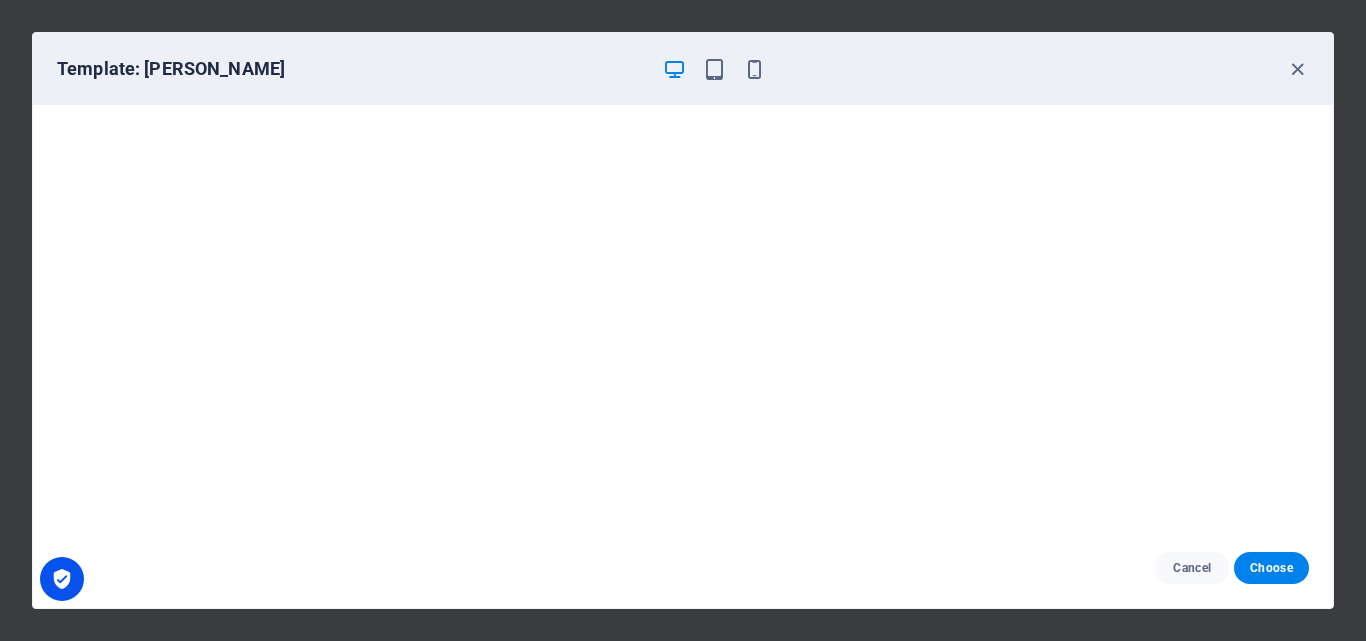 scroll, scrollTop: 5, scrollLeft: 0, axis: vertical 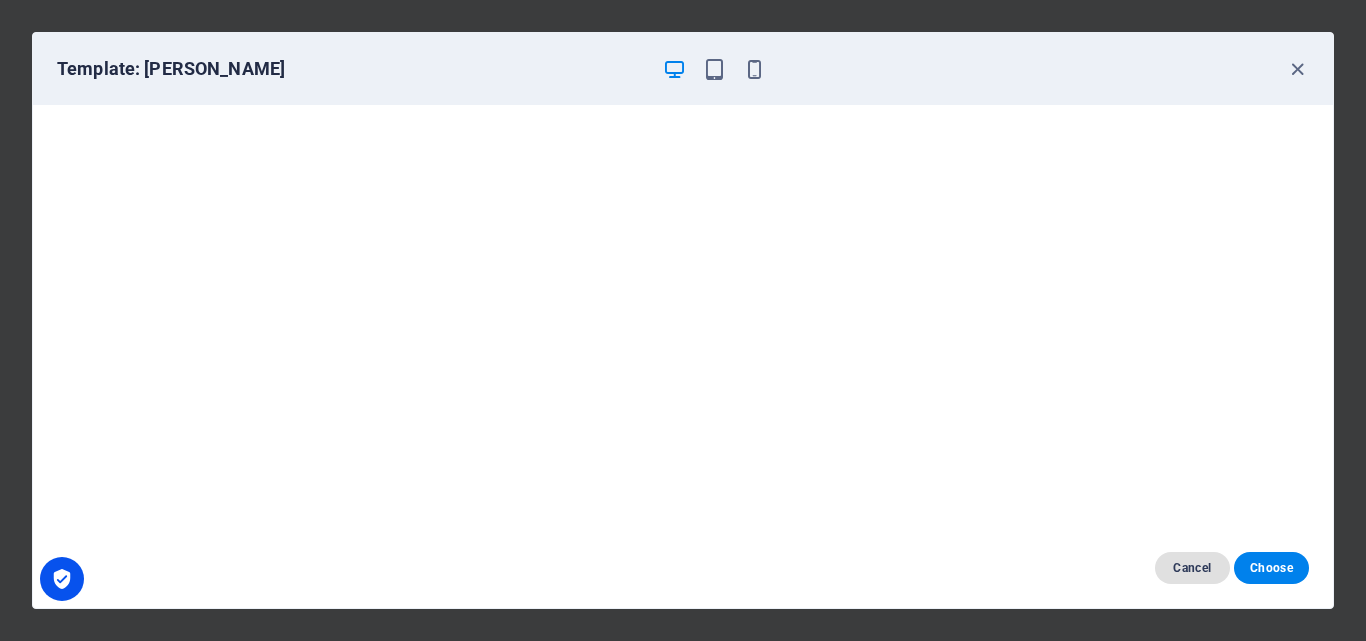 click on "Cancel" at bounding box center [1192, 568] 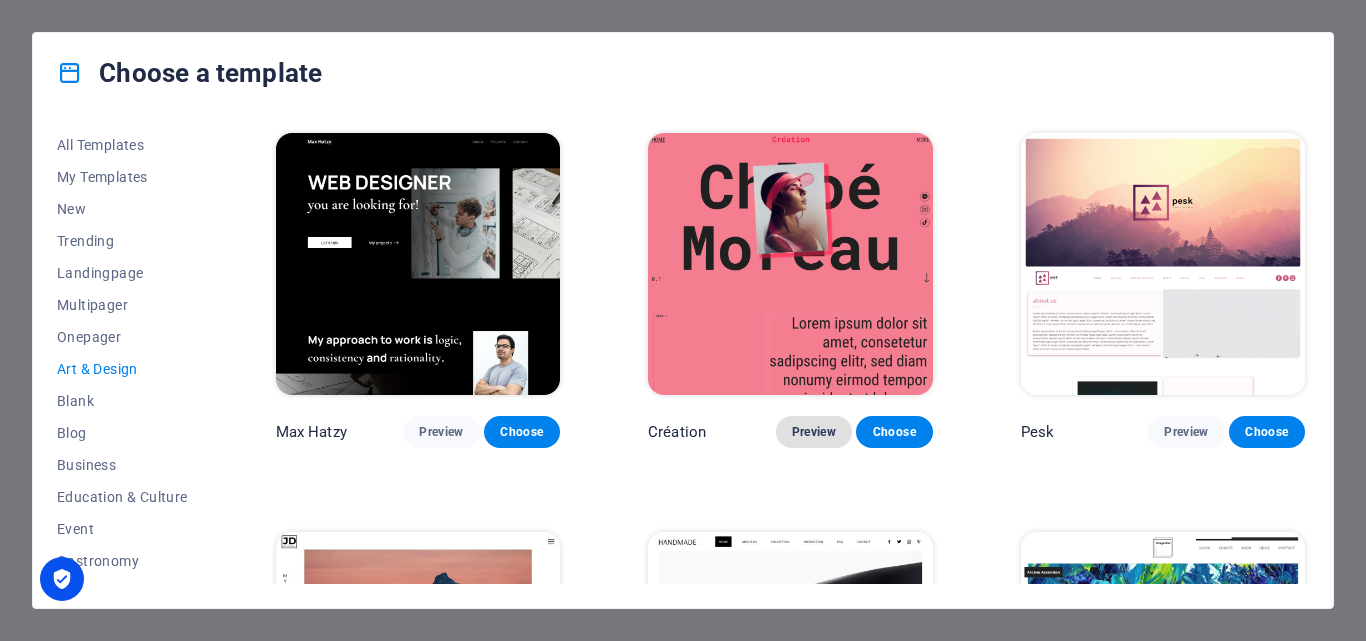 click on "Preview" at bounding box center (814, 432) 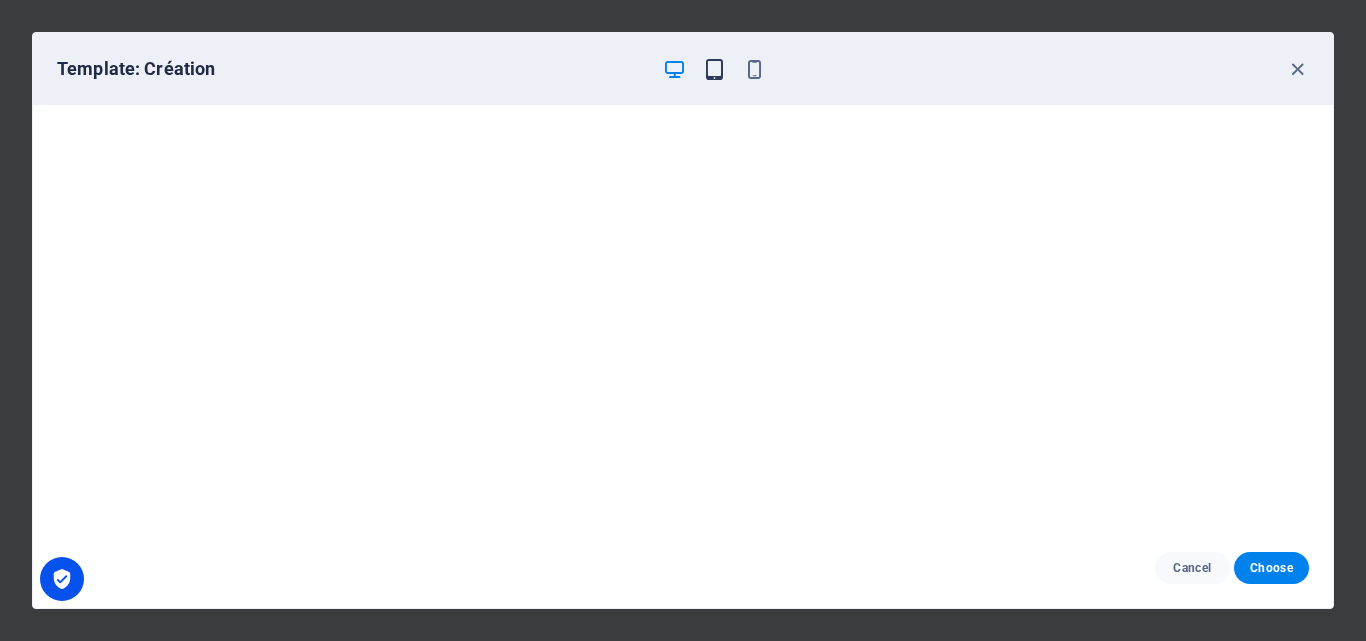 click at bounding box center [714, 69] 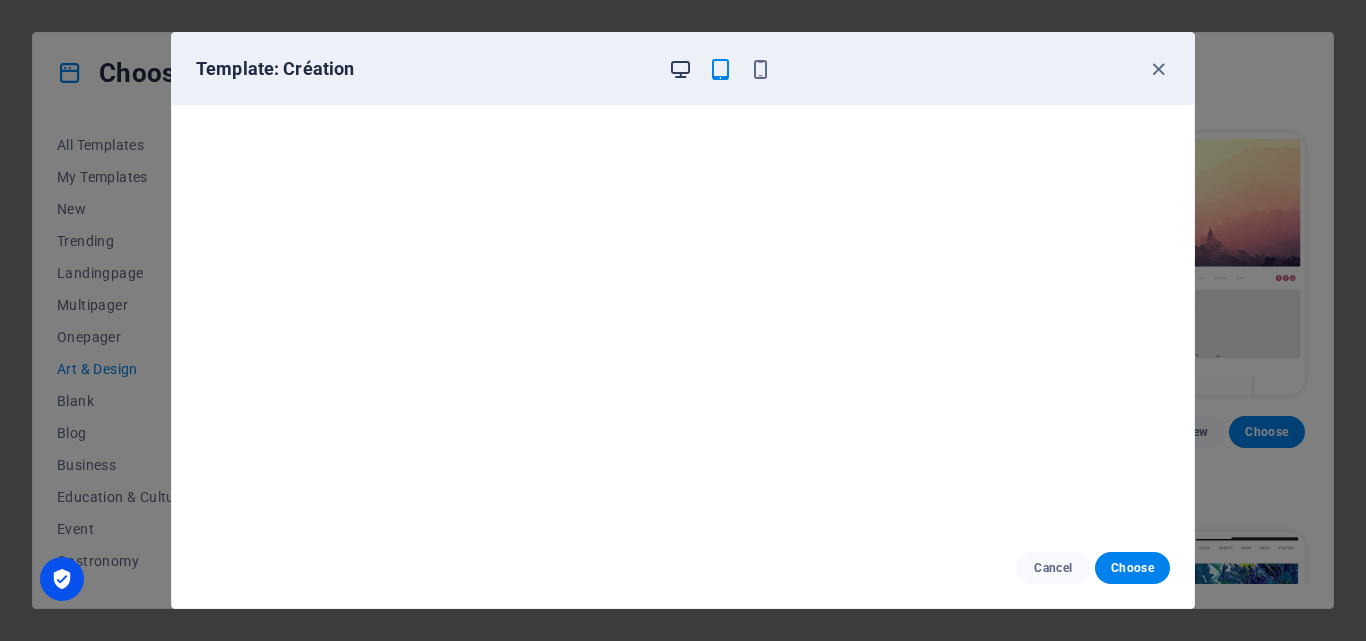 click at bounding box center [680, 69] 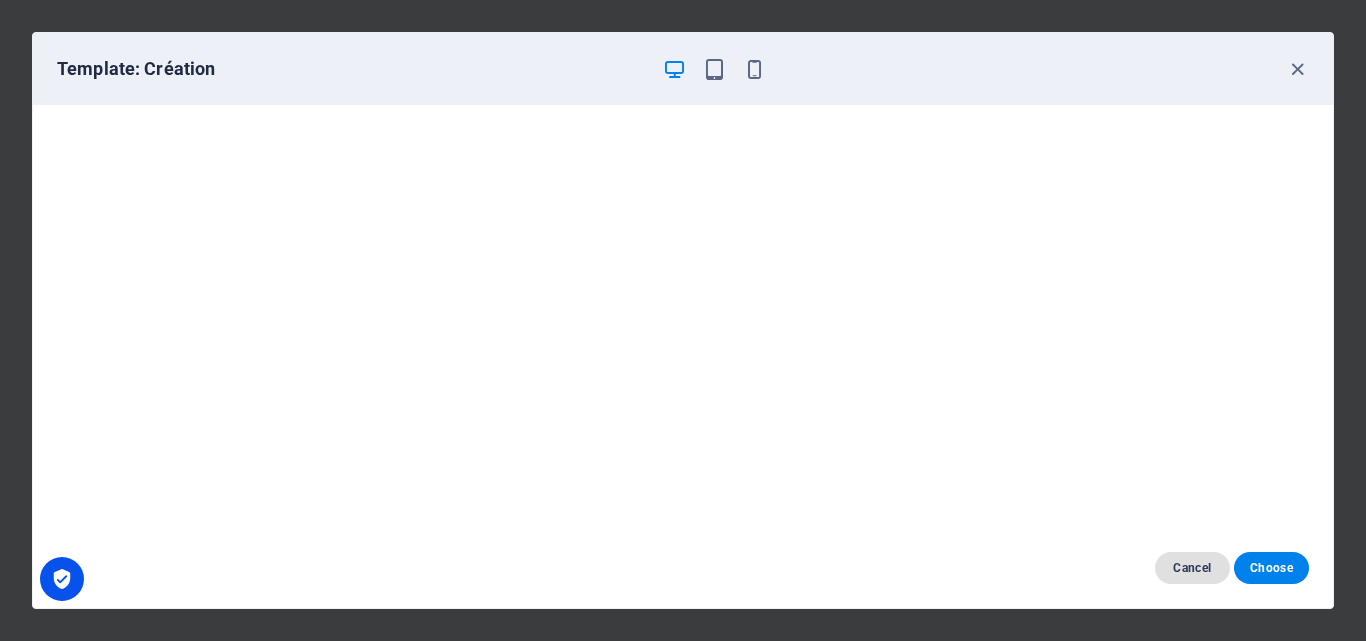 click on "Cancel" at bounding box center (1192, 568) 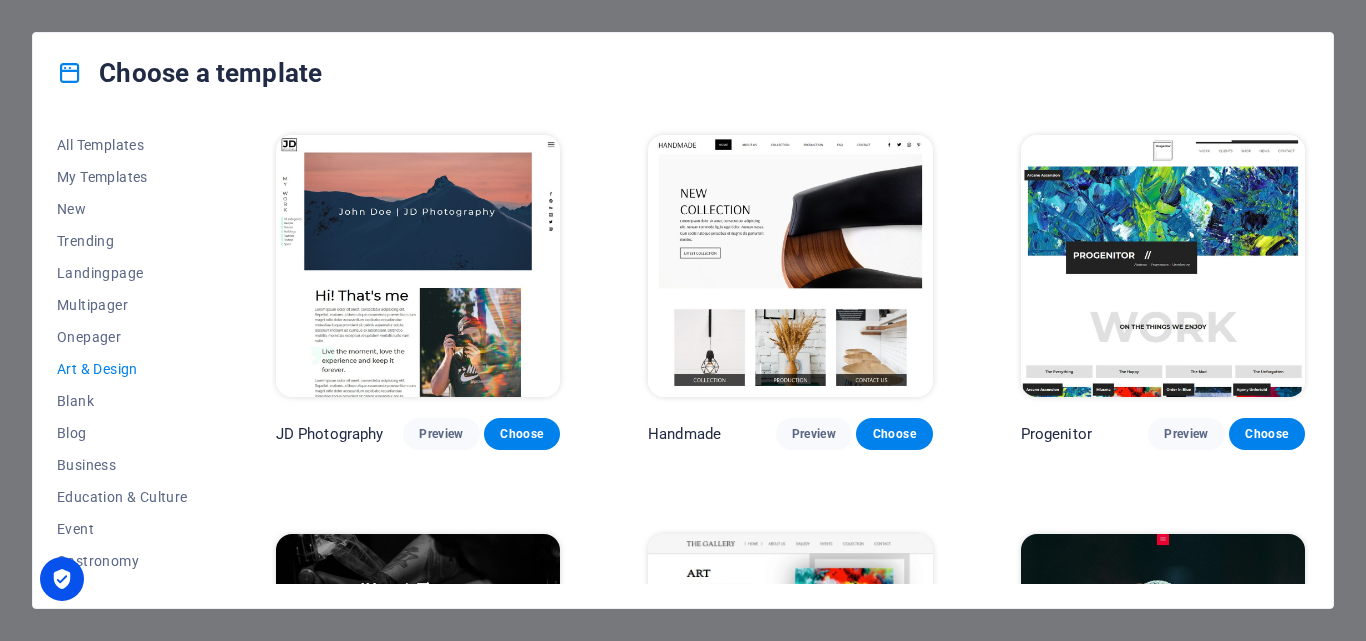 scroll, scrollTop: 500, scrollLeft: 0, axis: vertical 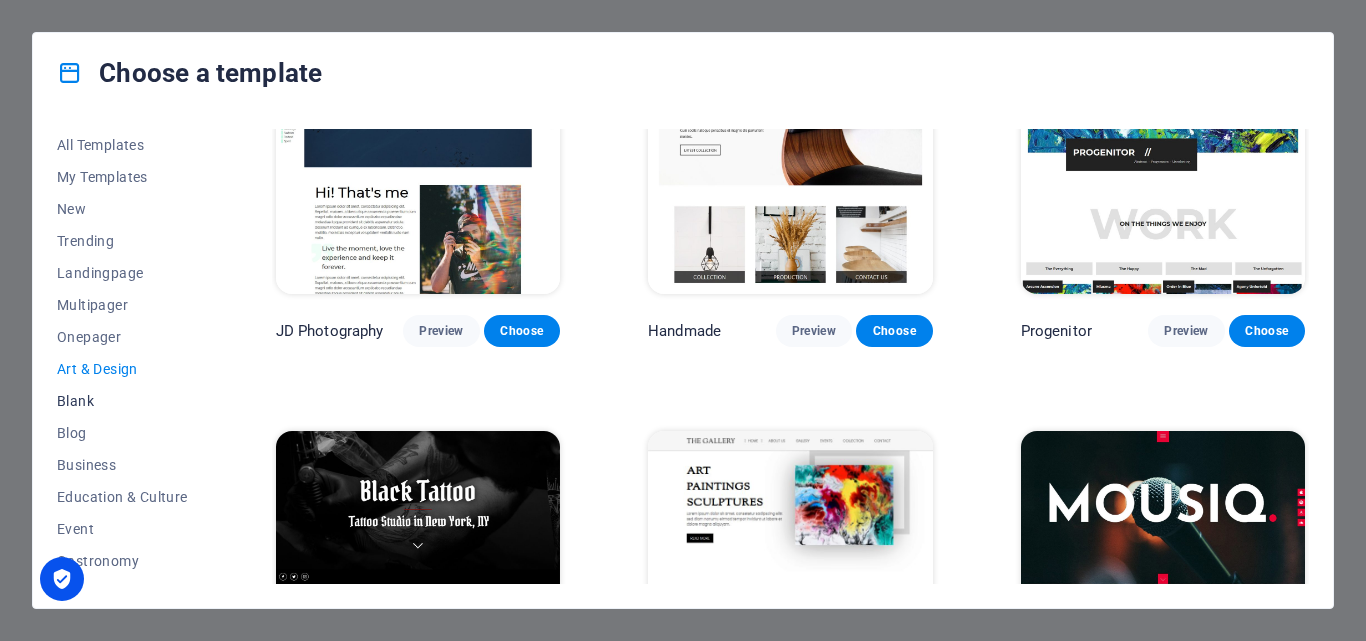 click on "Blank" at bounding box center (122, 401) 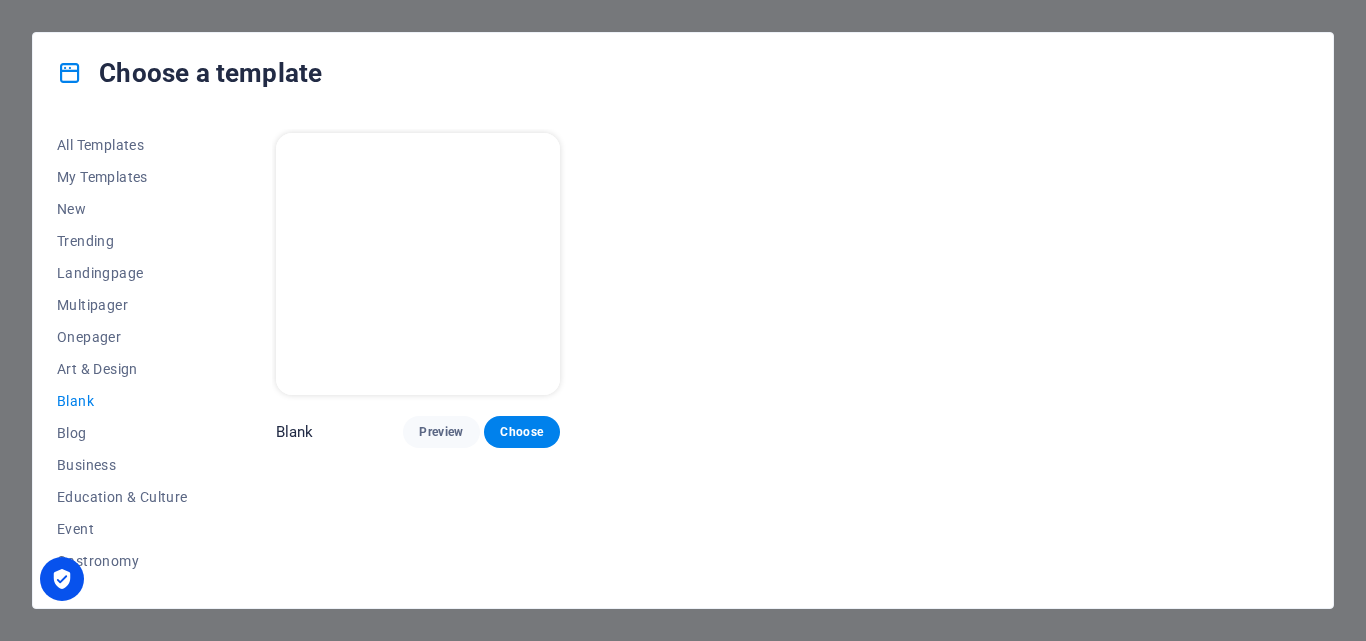 scroll, scrollTop: 0, scrollLeft: 0, axis: both 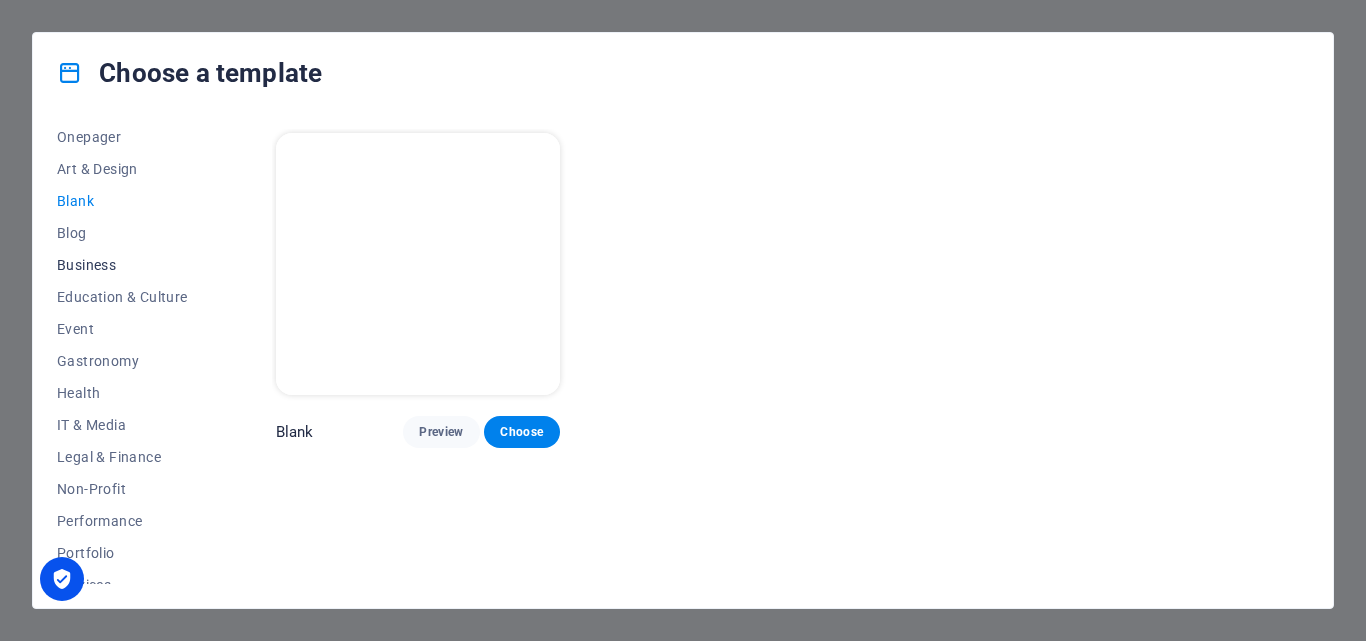click on "Business" at bounding box center [122, 265] 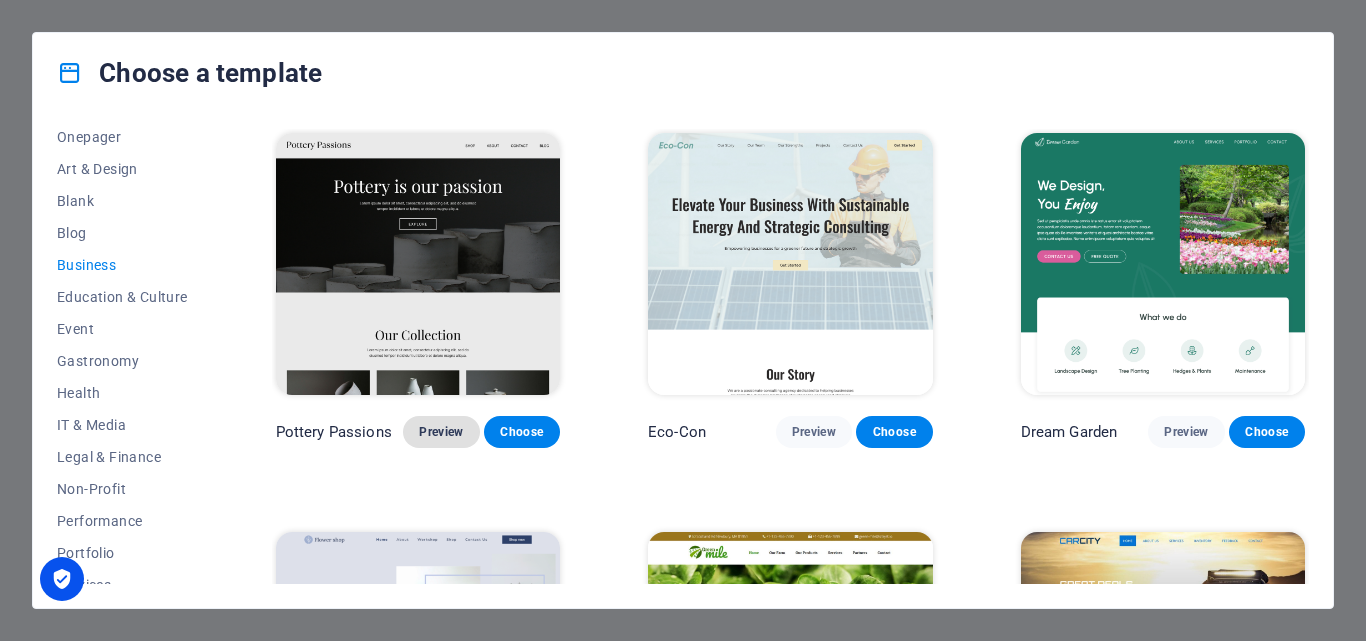 click on "Preview" at bounding box center (441, 432) 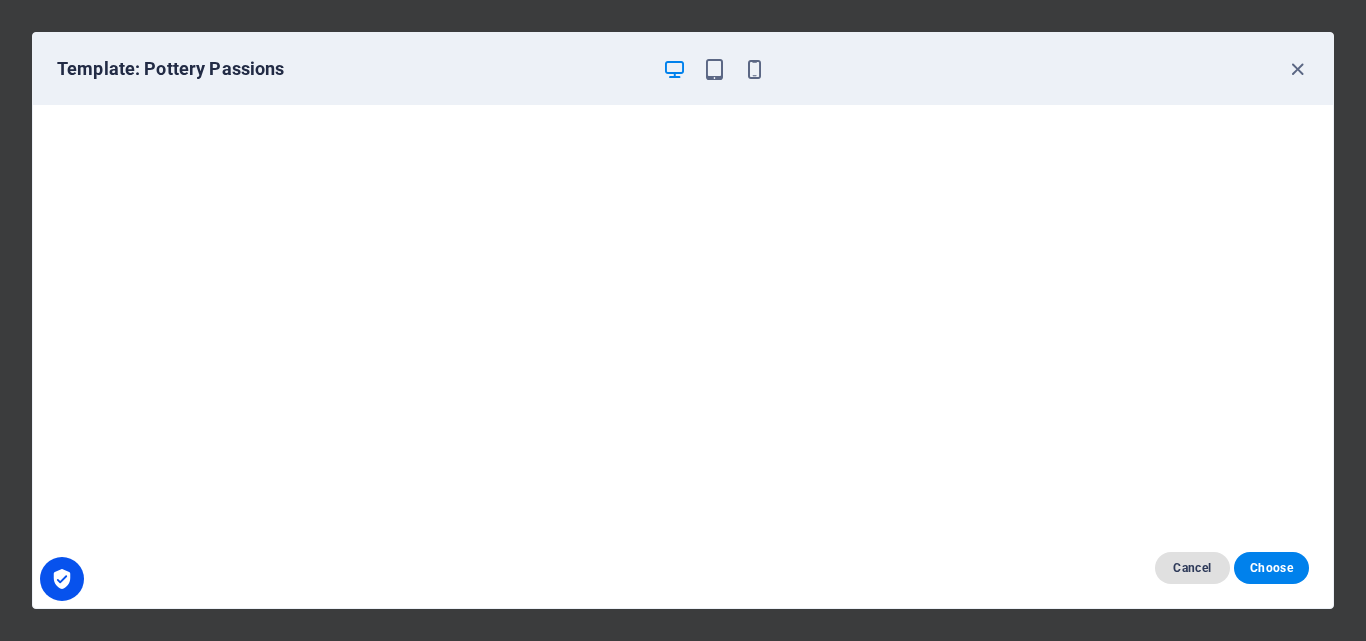 click on "Cancel" at bounding box center (1192, 568) 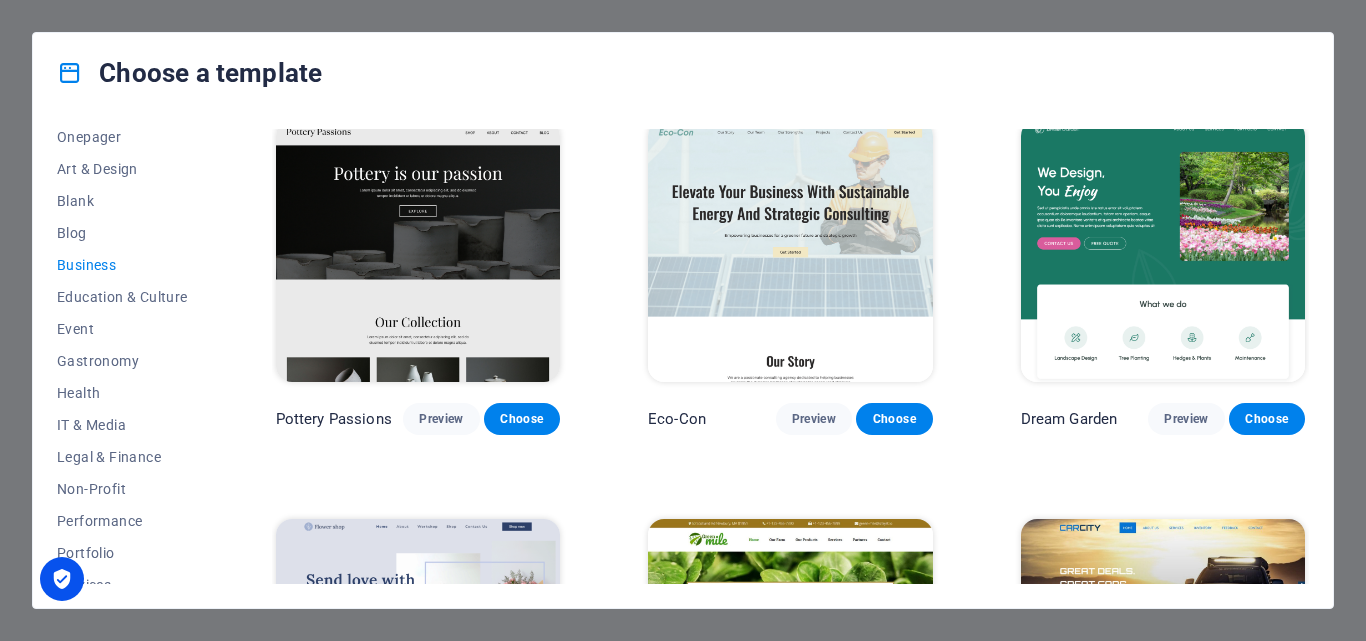 scroll, scrollTop: 0, scrollLeft: 0, axis: both 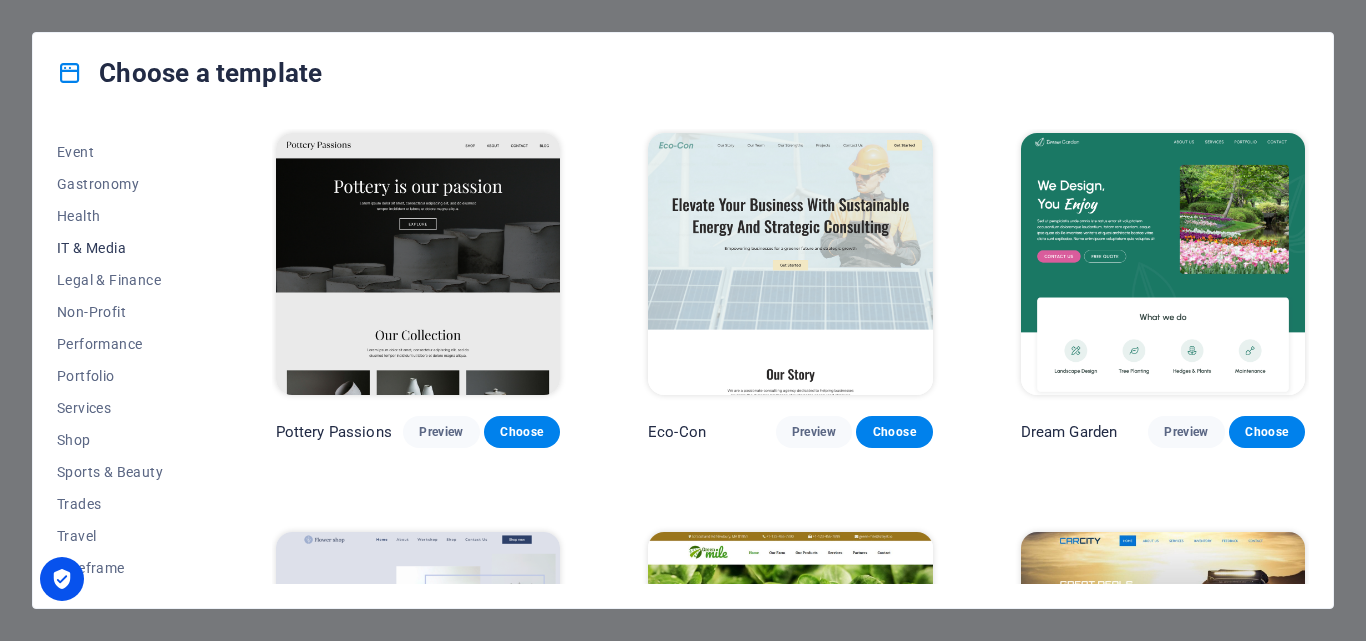 click on "IT & Media" at bounding box center (122, 248) 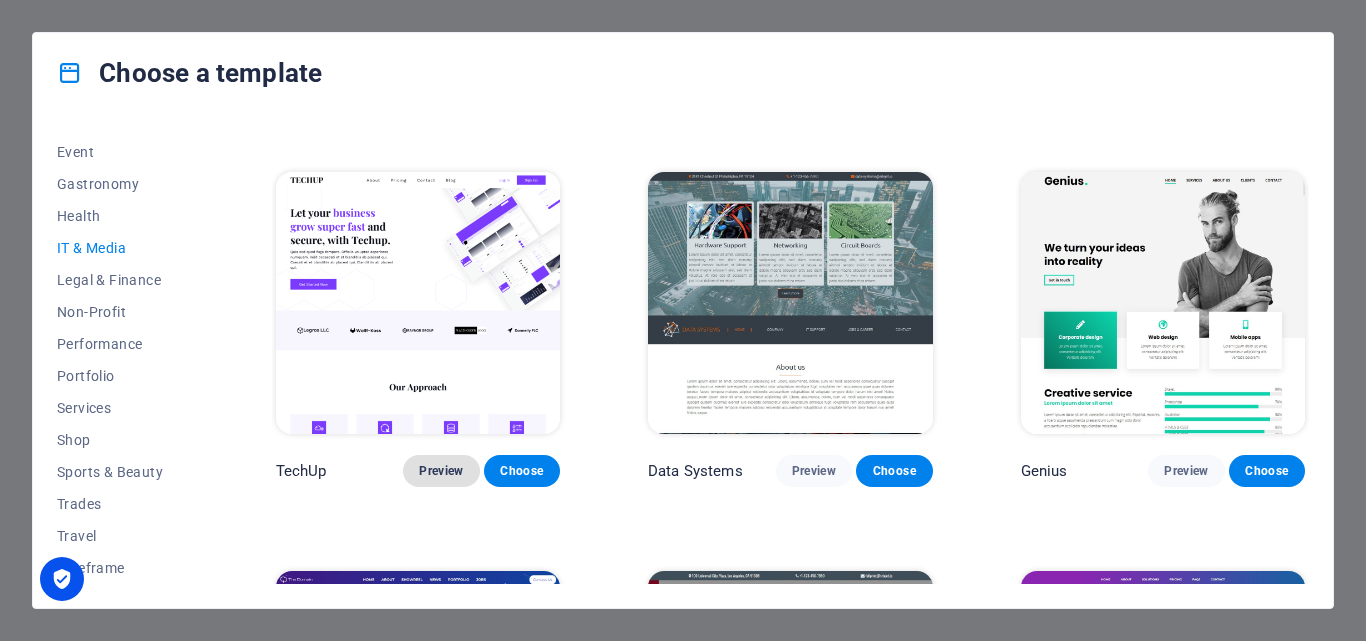 scroll, scrollTop: 400, scrollLeft: 0, axis: vertical 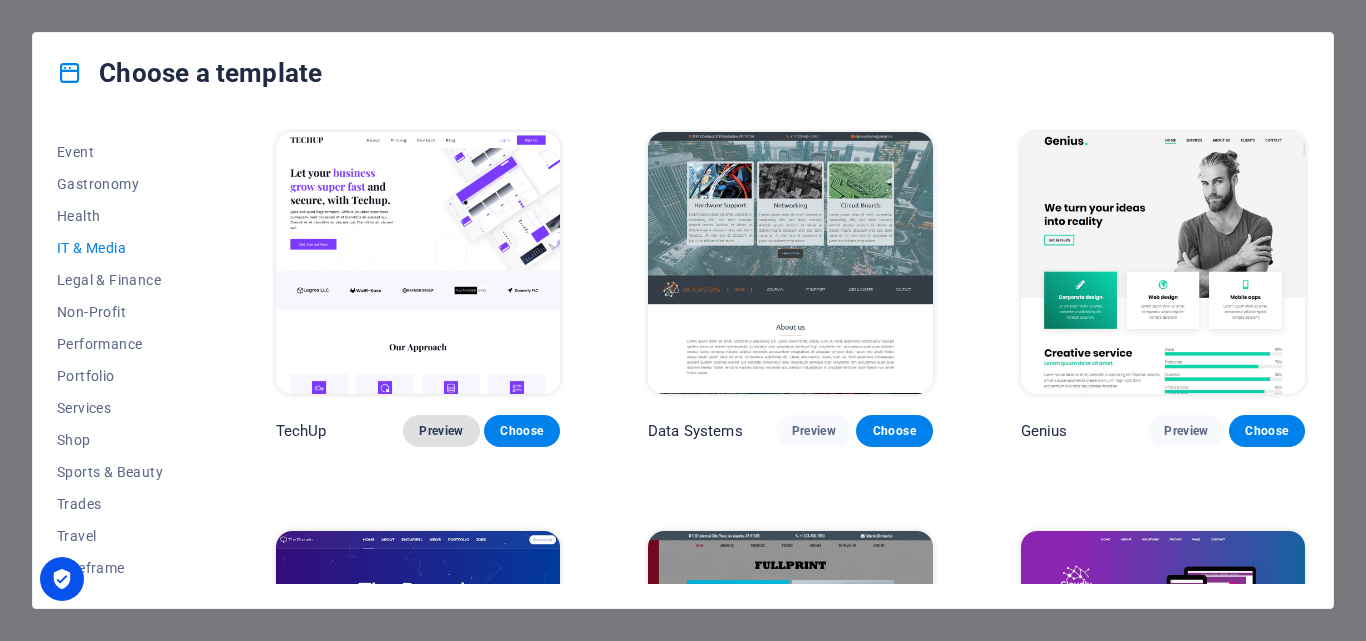click on "Preview" at bounding box center (441, 431) 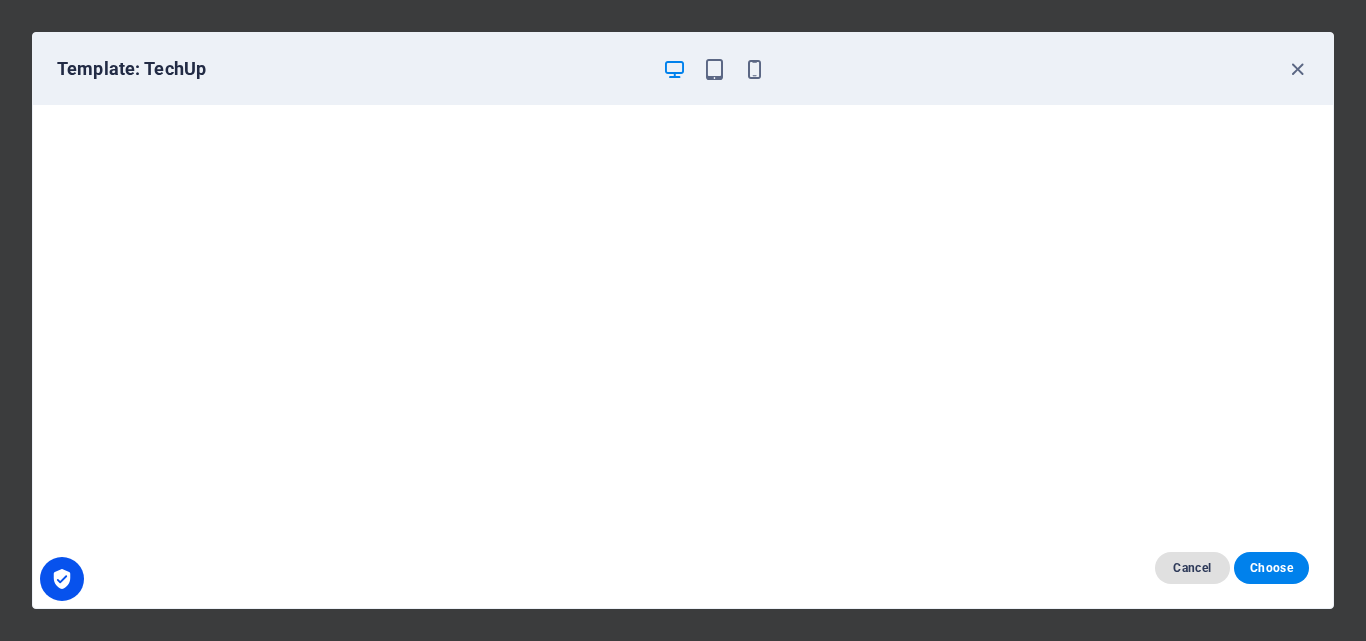 click on "Cancel" at bounding box center (1192, 568) 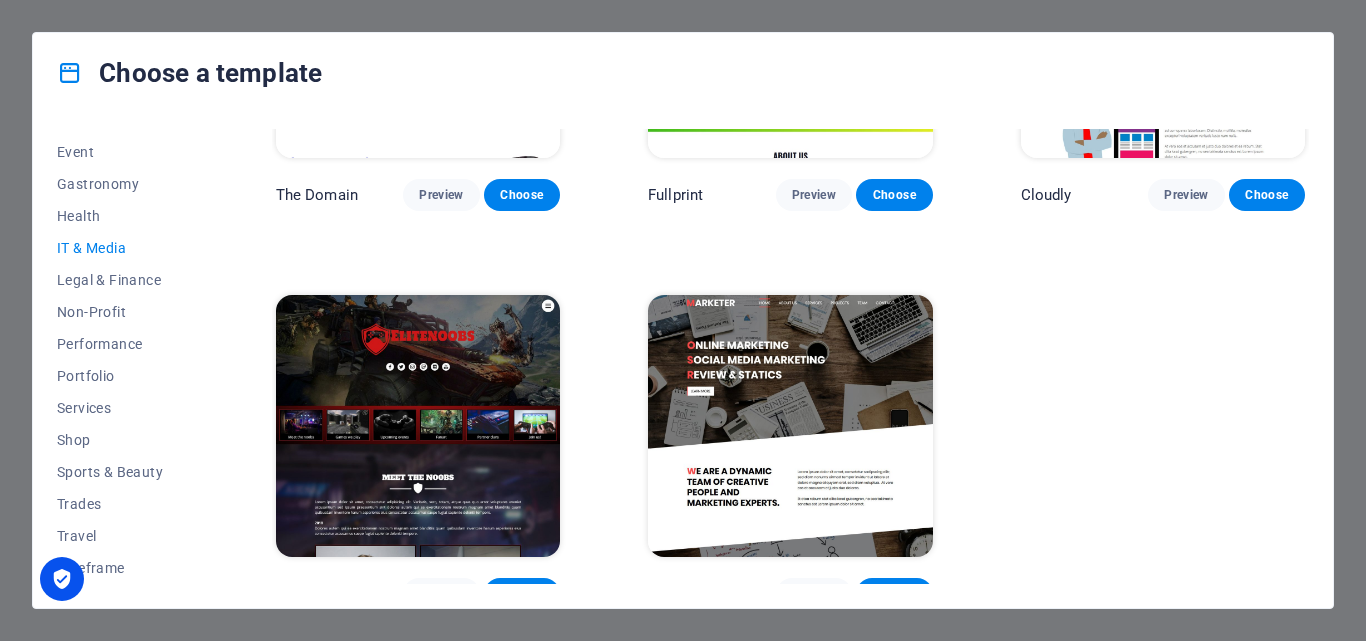 scroll, scrollTop: 1052, scrollLeft: 0, axis: vertical 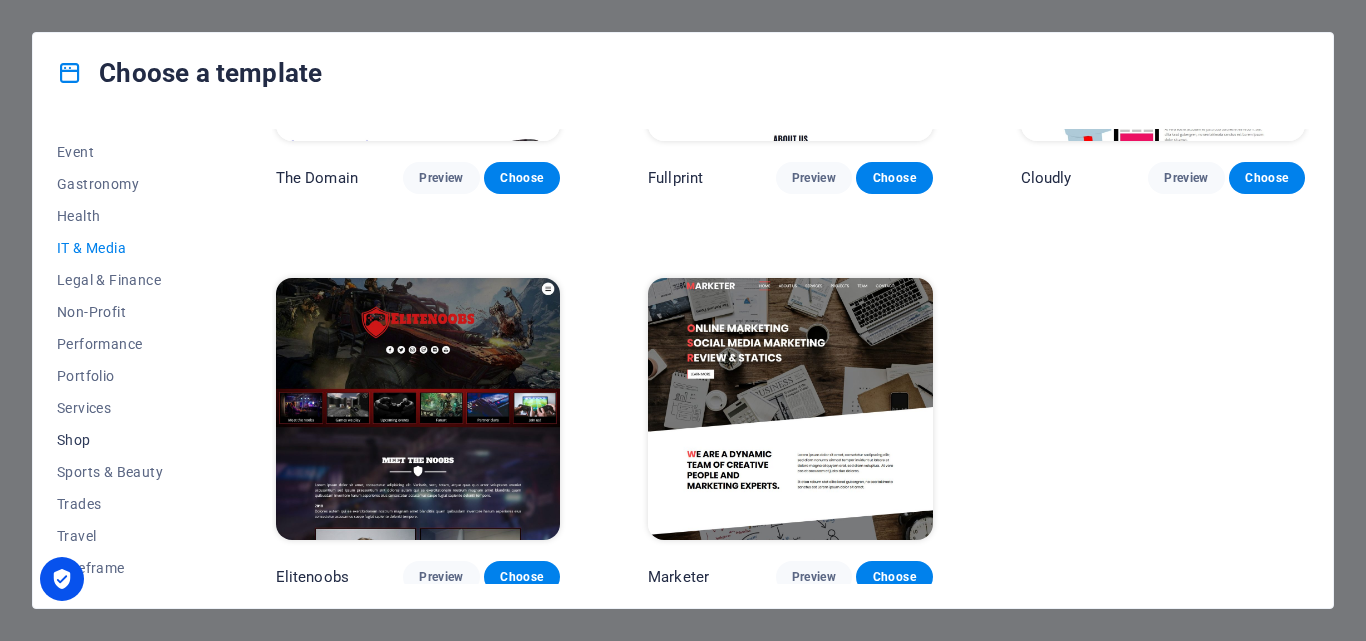 click on "Shop" at bounding box center [122, 440] 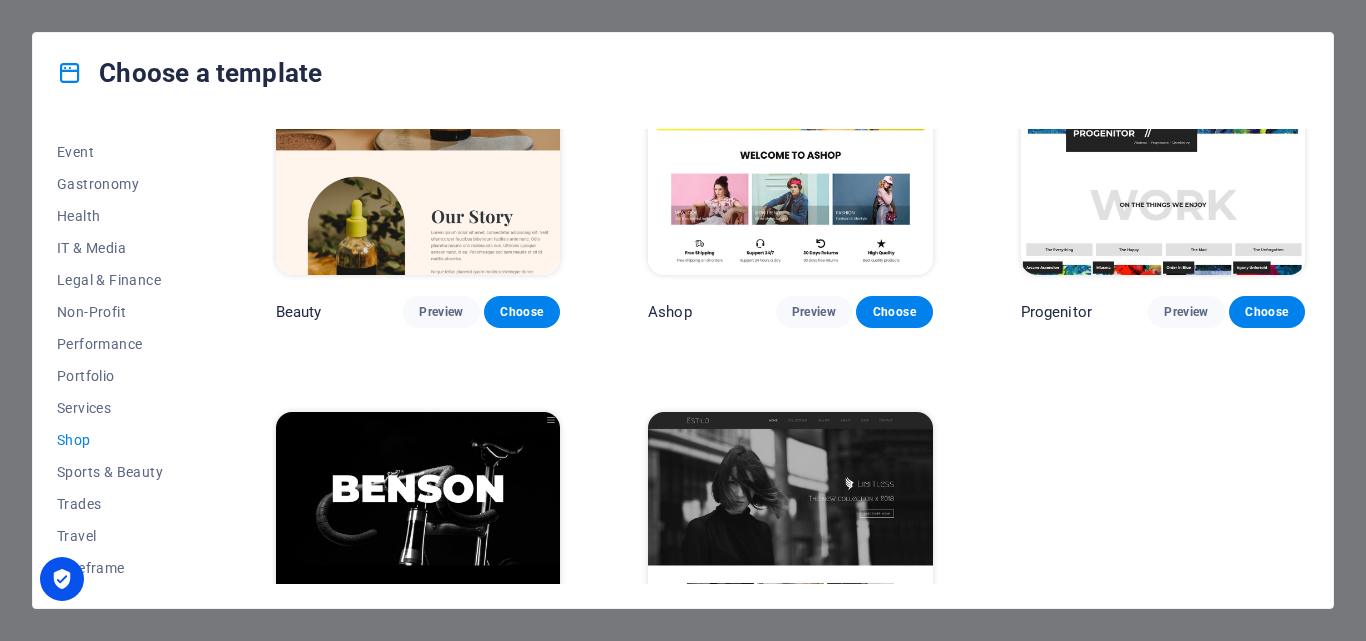 scroll, scrollTop: 752, scrollLeft: 0, axis: vertical 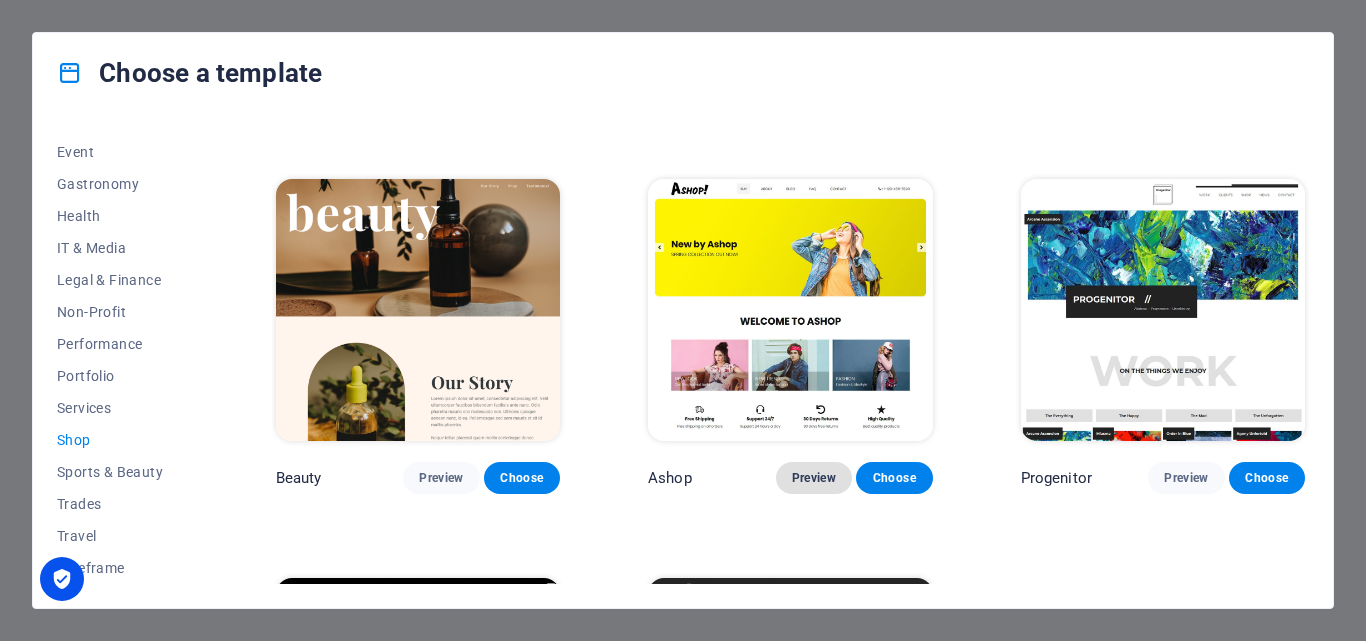 click on "Preview" at bounding box center (814, 478) 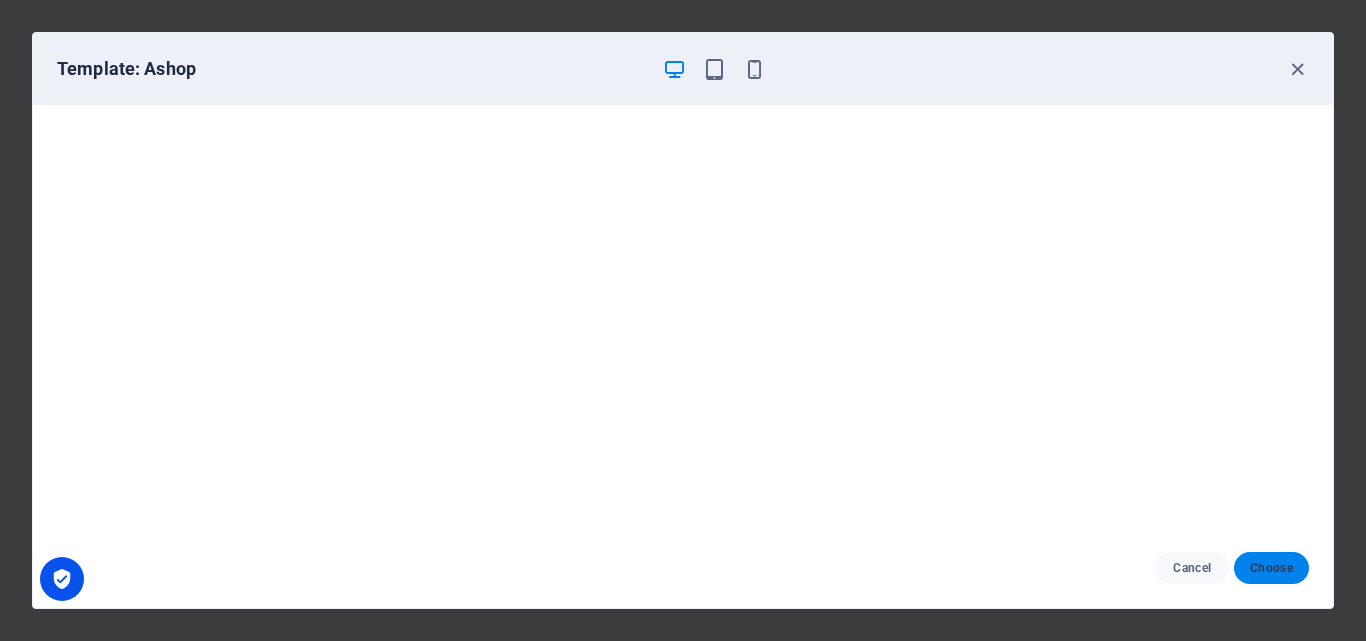 click on "Choose" at bounding box center [1271, 568] 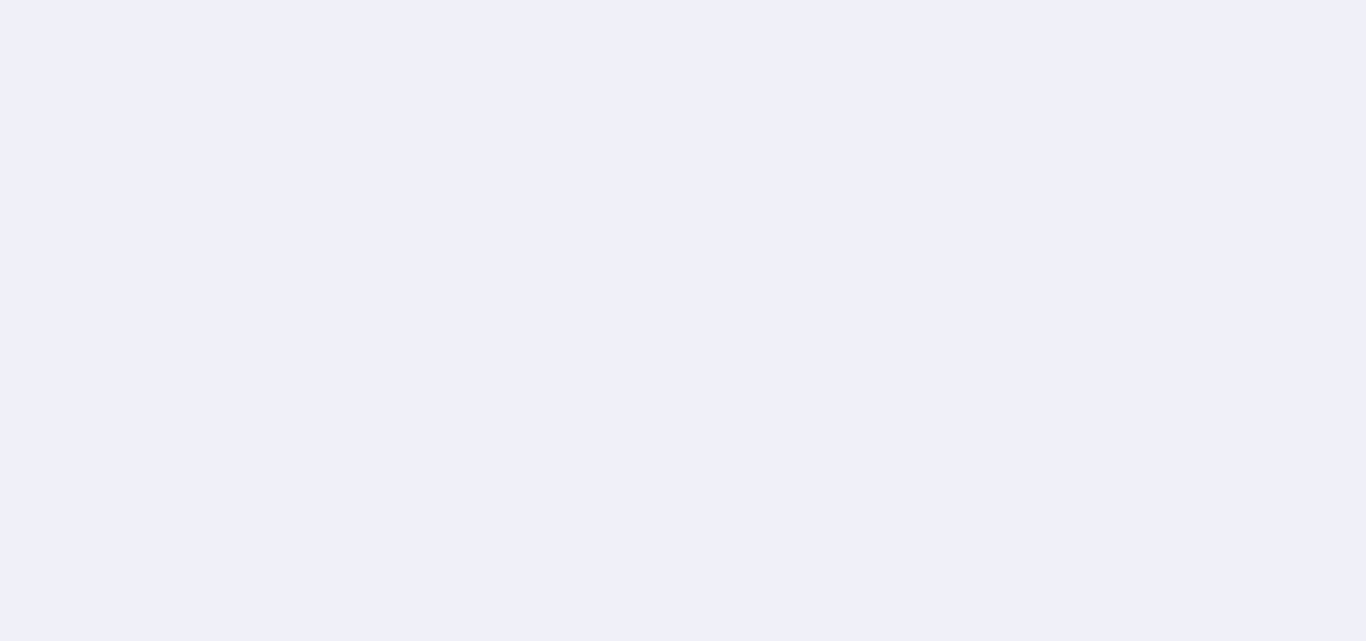 scroll, scrollTop: 0, scrollLeft: 0, axis: both 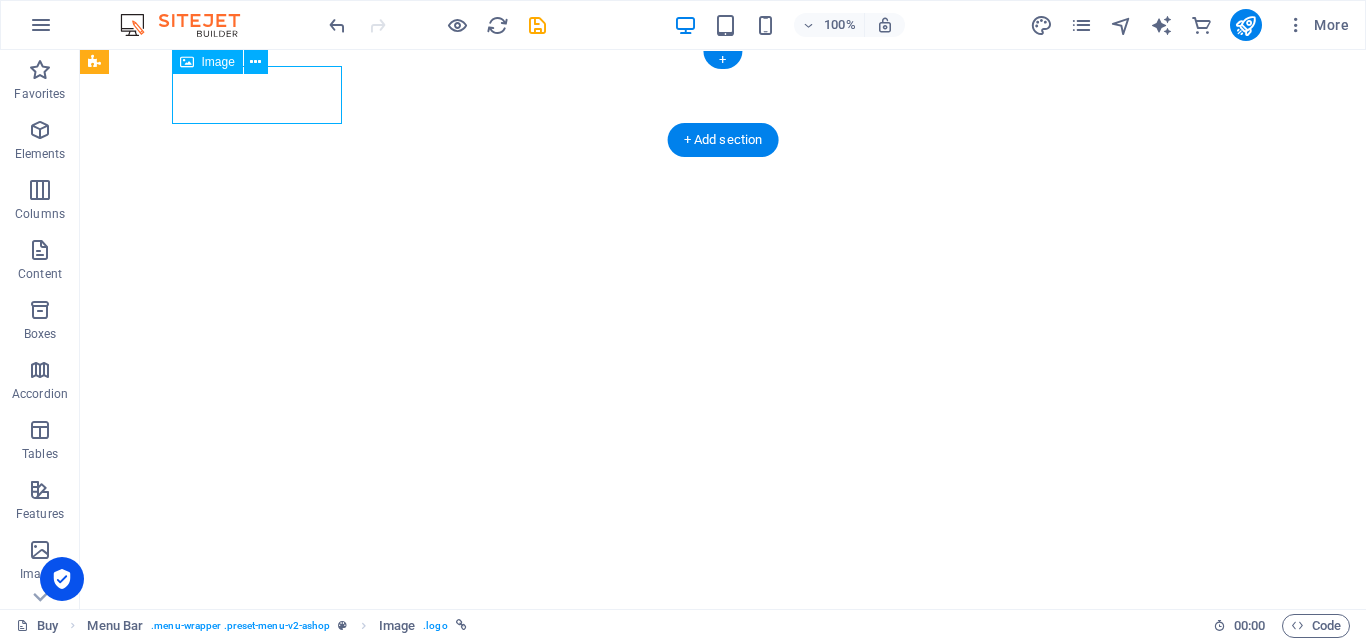 select on "px" 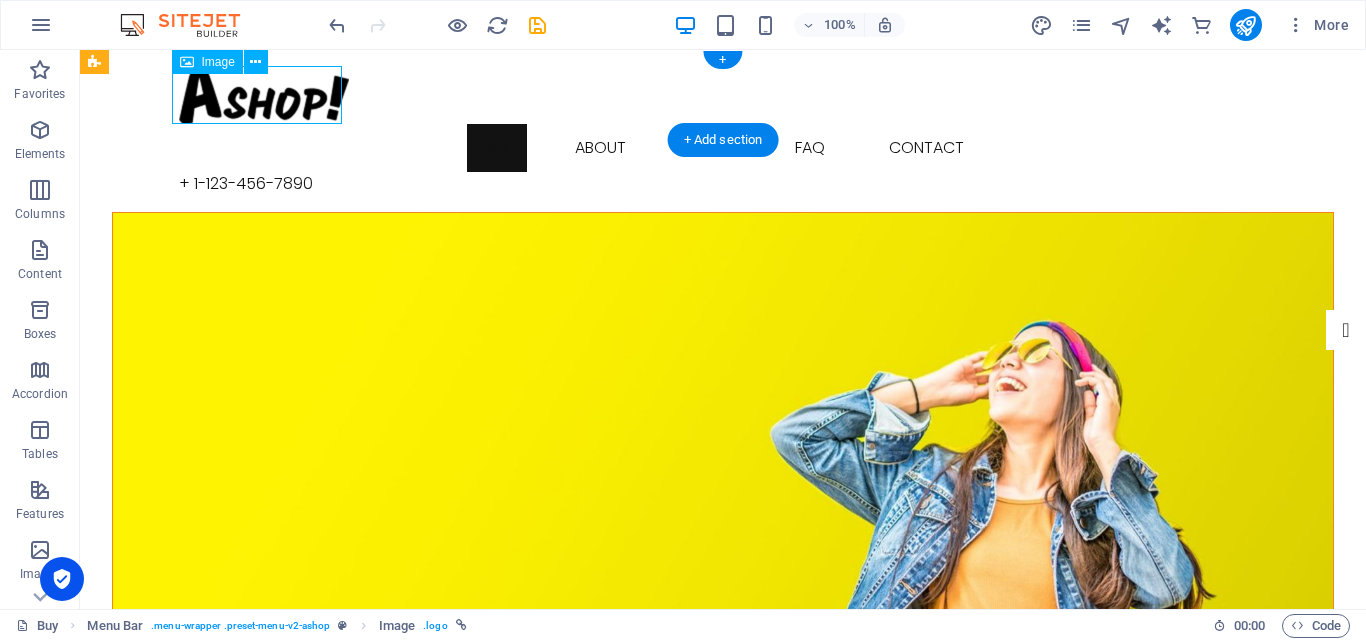 scroll, scrollTop: 0, scrollLeft: 0, axis: both 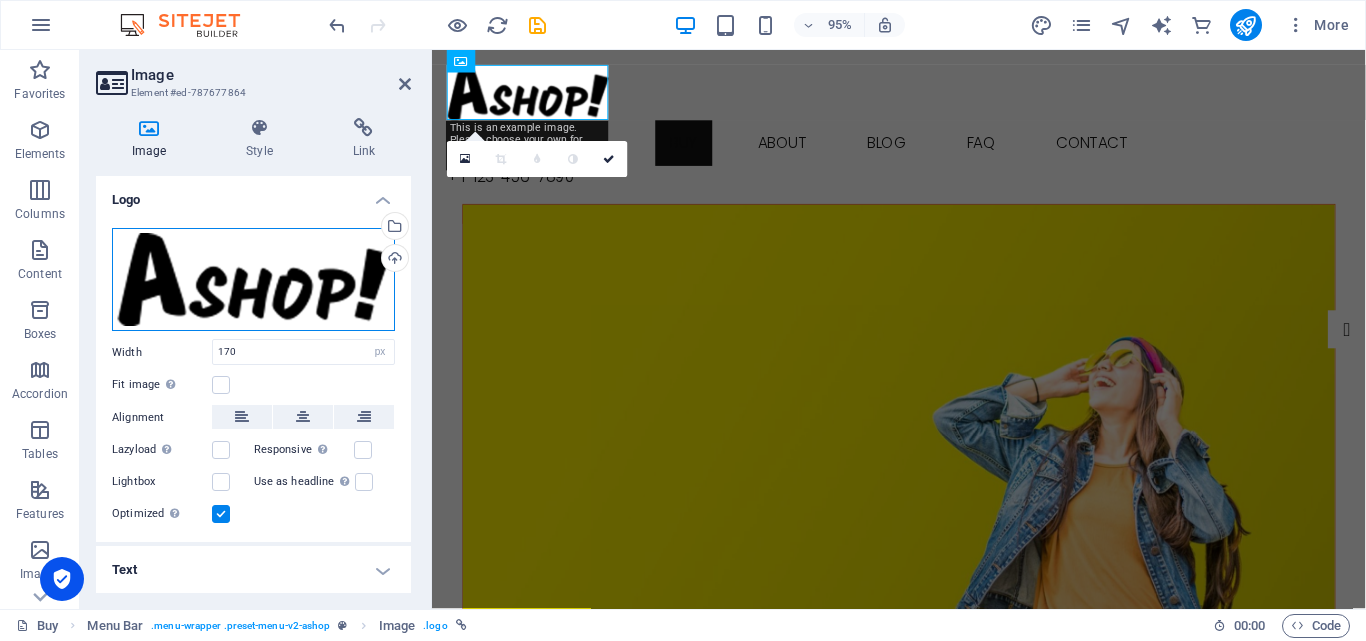 click on "Drag files here, click to choose files or select files from Files or our free stock photos & videos" at bounding box center (253, 280) 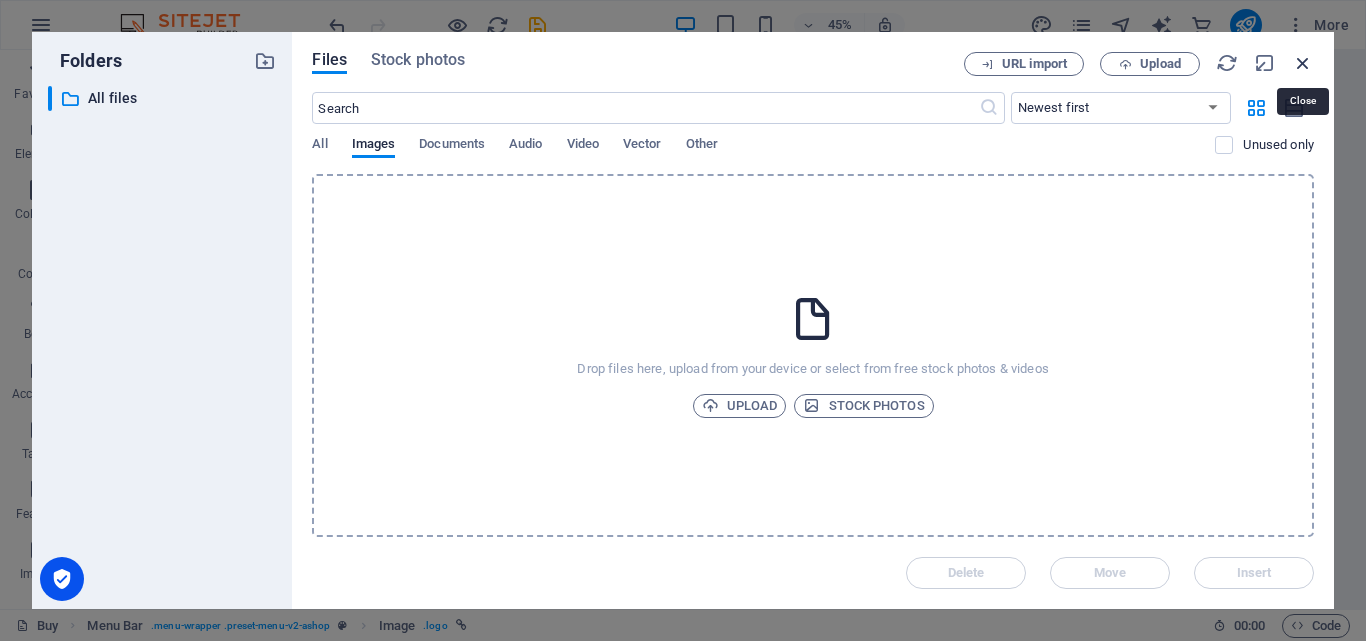click at bounding box center [1303, 63] 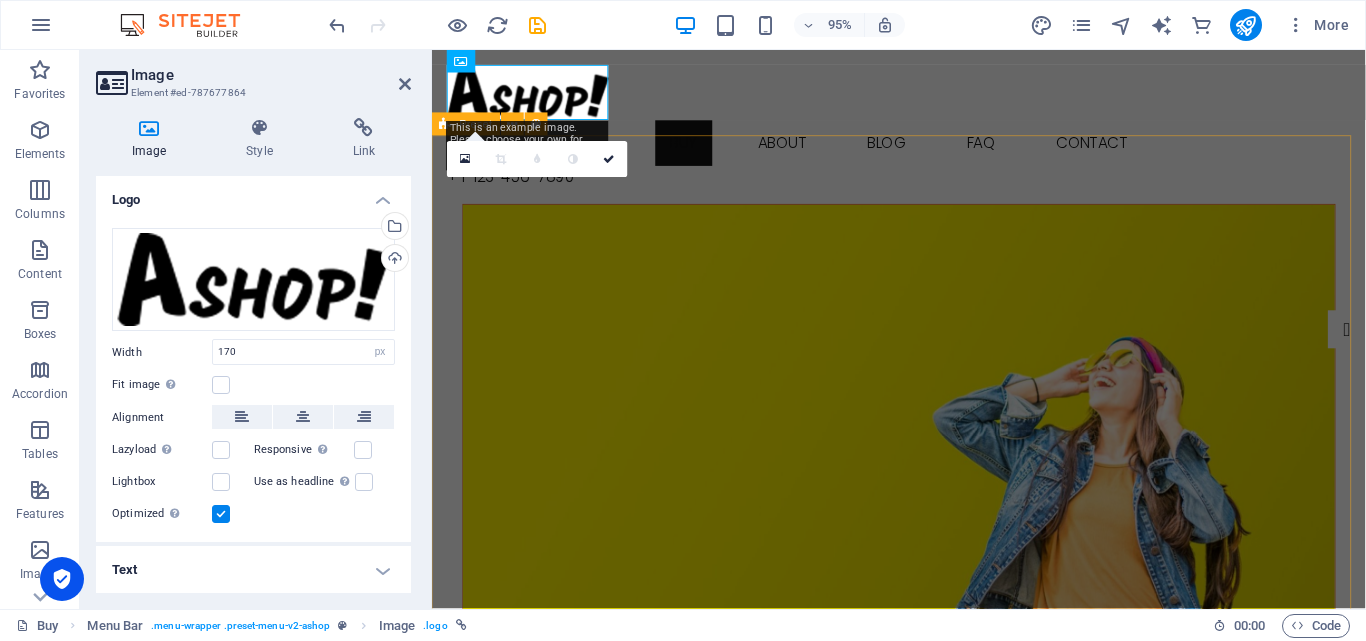 click at bounding box center (923, 445) 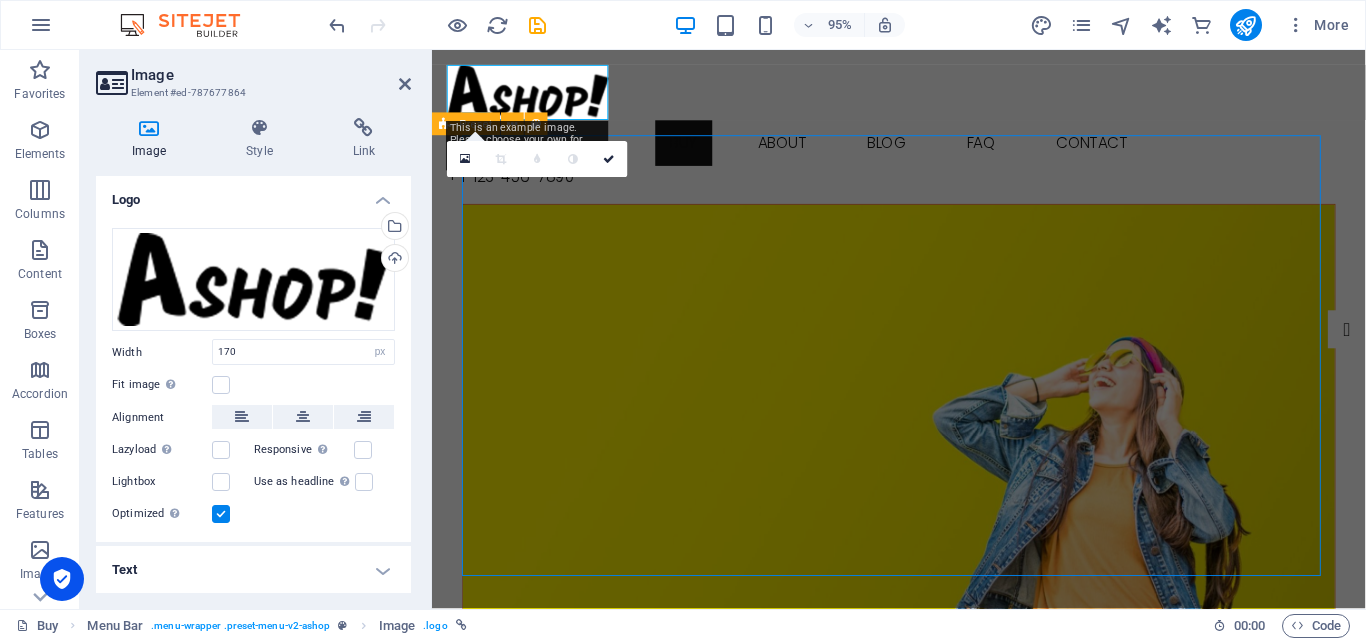 drag, startPoint x: 720, startPoint y: 260, endPoint x: 702, endPoint y: 224, distance: 40.24922 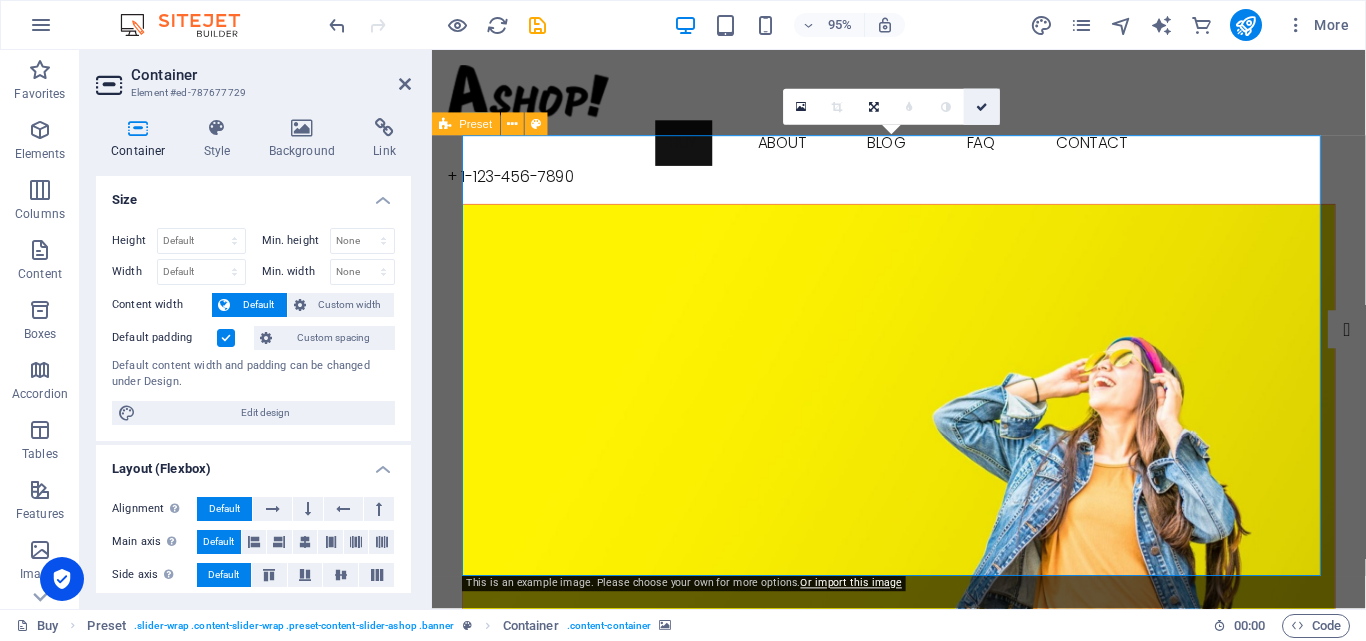click at bounding box center [982, 106] 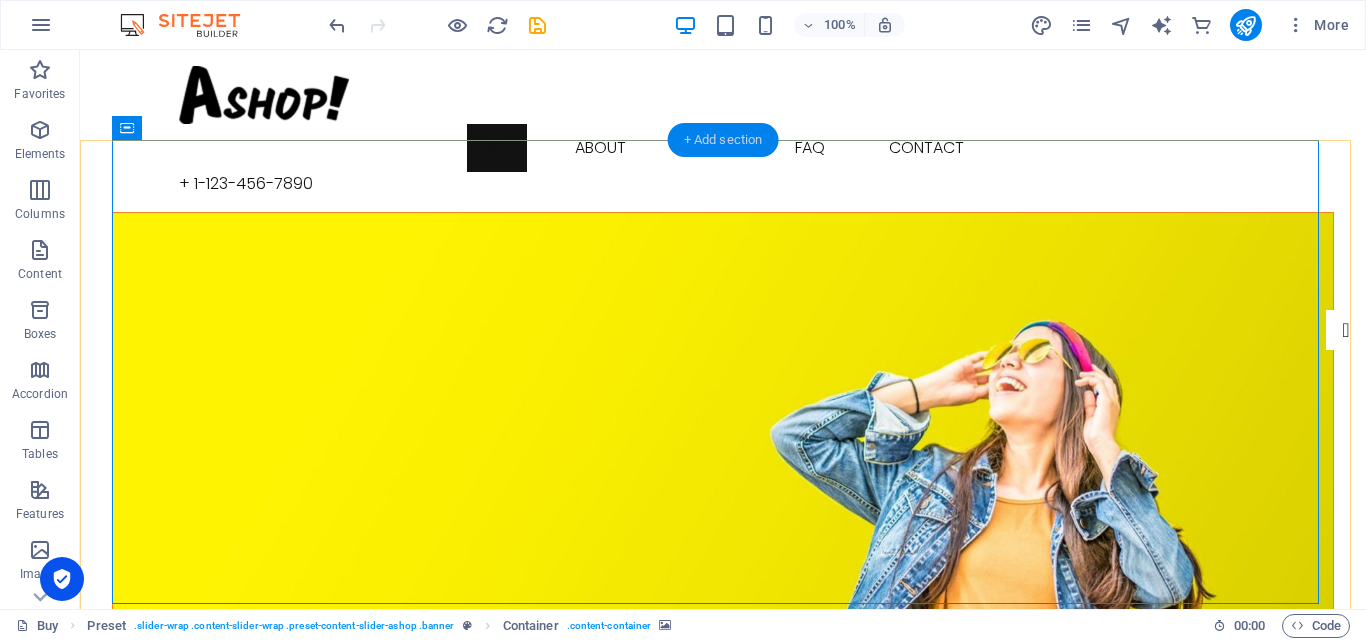 click on "+ Add section" at bounding box center [723, 140] 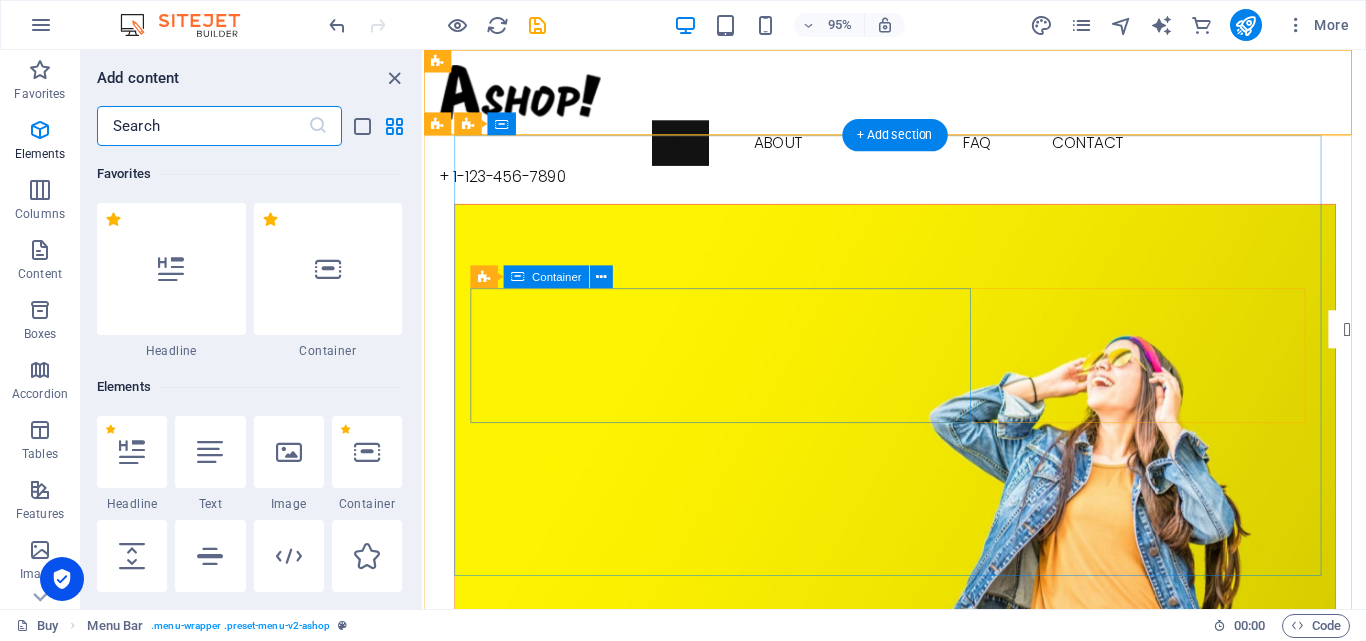 scroll, scrollTop: 3499, scrollLeft: 0, axis: vertical 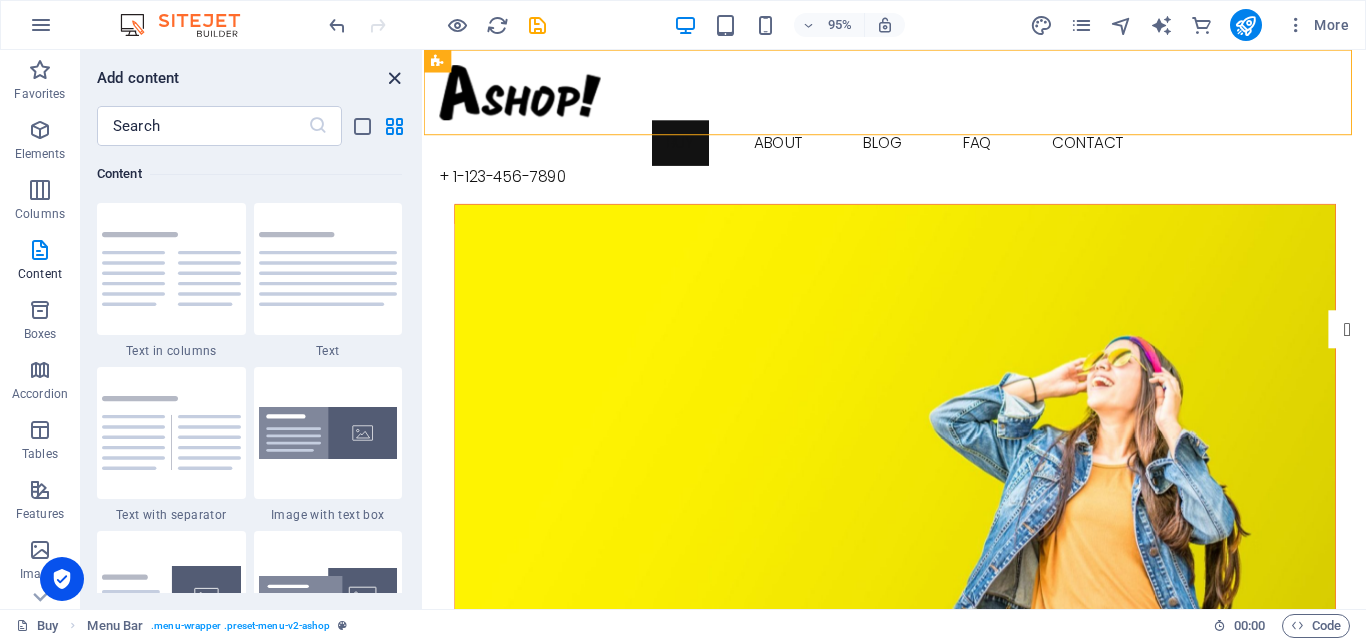 click at bounding box center (394, 78) 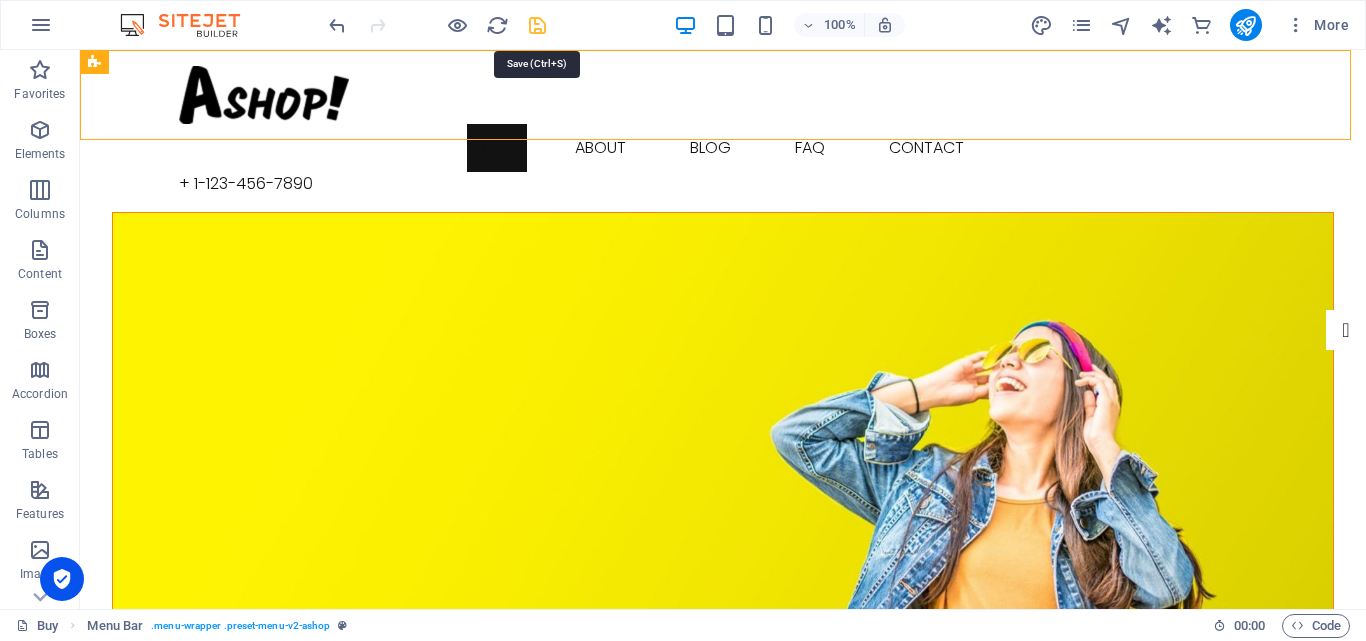 click at bounding box center [537, 25] 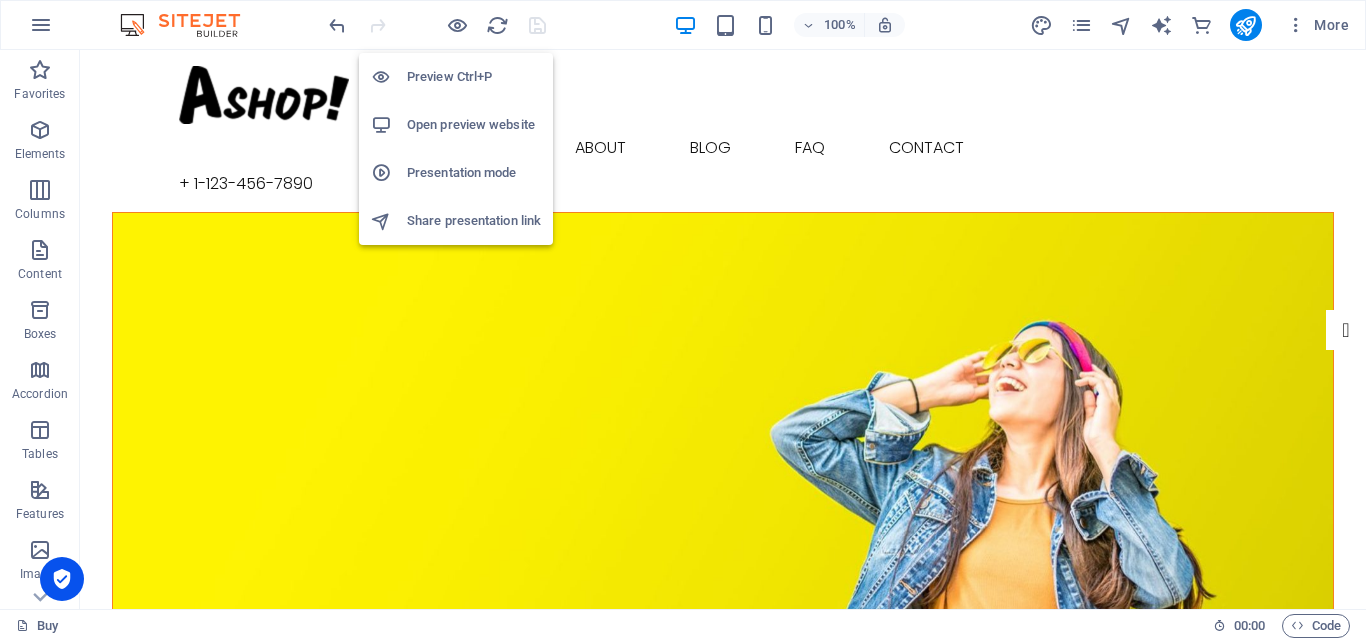 click on "Open preview website" at bounding box center (474, 125) 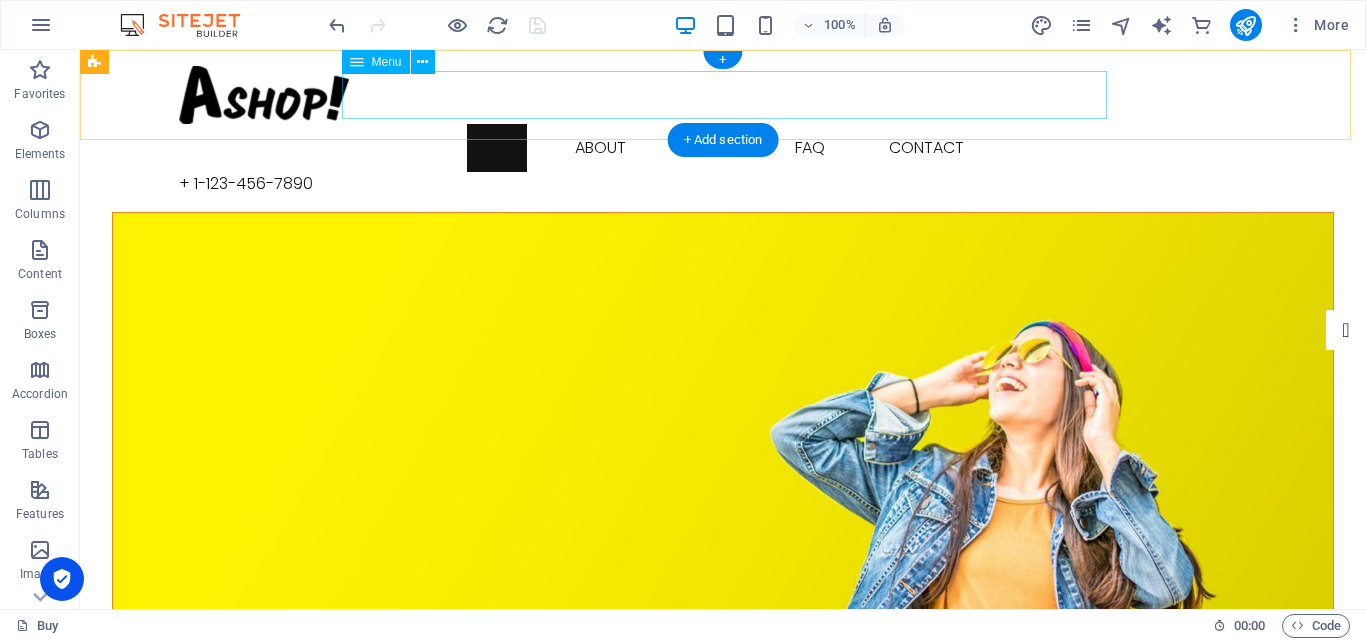 click on "Buy About Blog FAQ Contact" at bounding box center [723, 148] 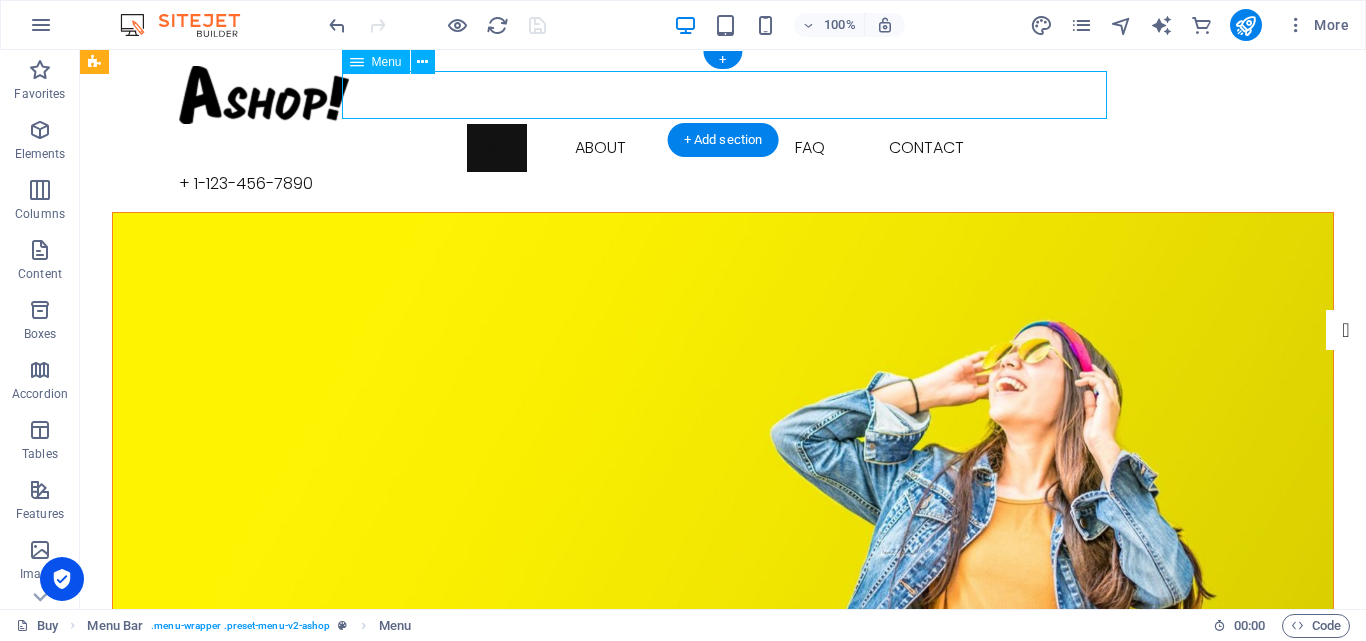 click on "Buy About Blog FAQ Contact" at bounding box center [723, 148] 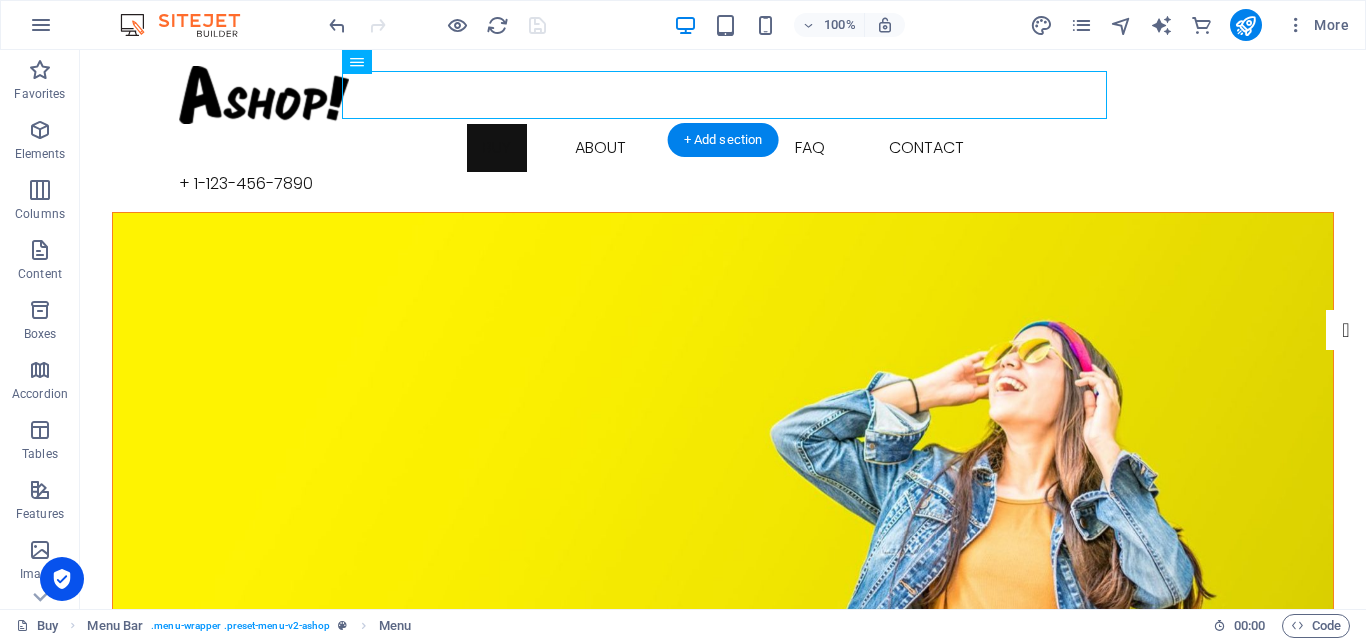 click at bounding box center [723, 445] 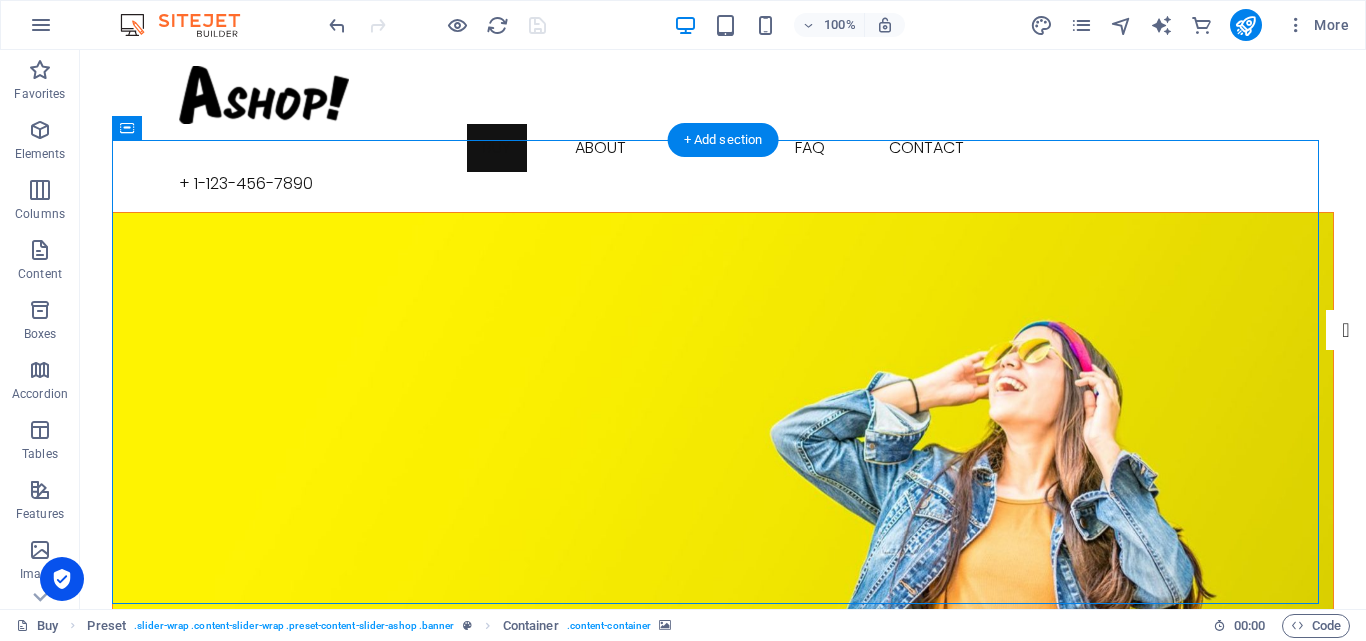 click at bounding box center (723, 445) 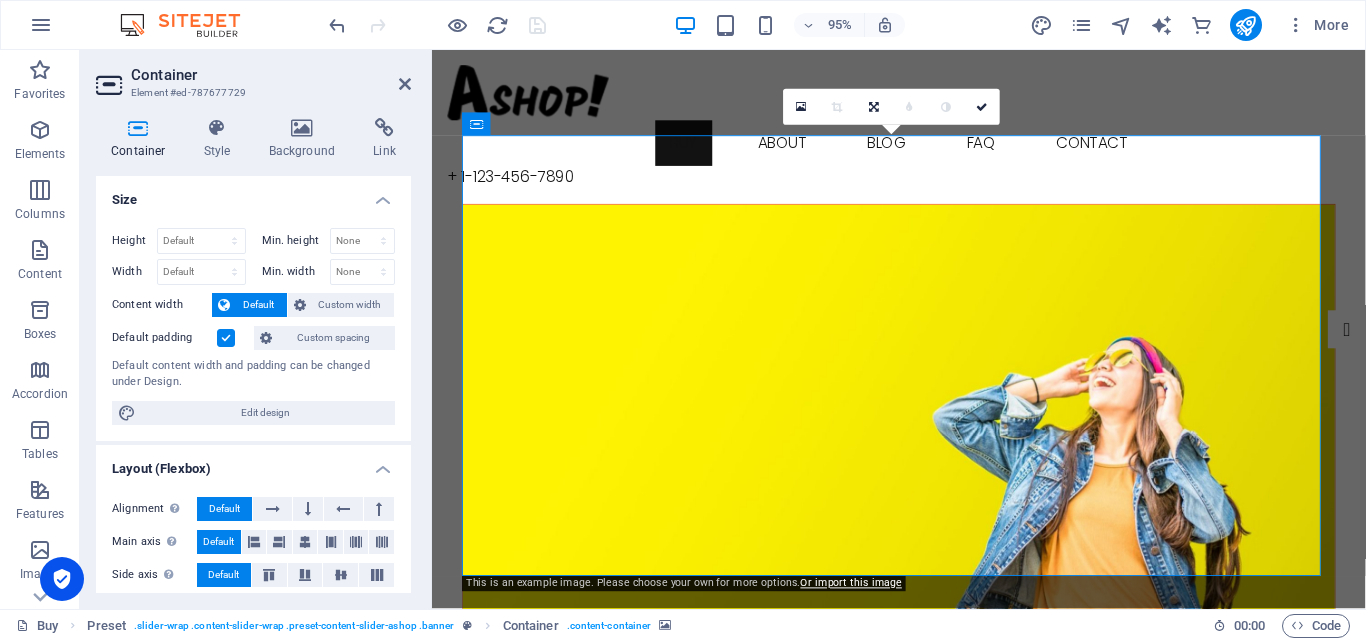 click at bounding box center (923, 445) 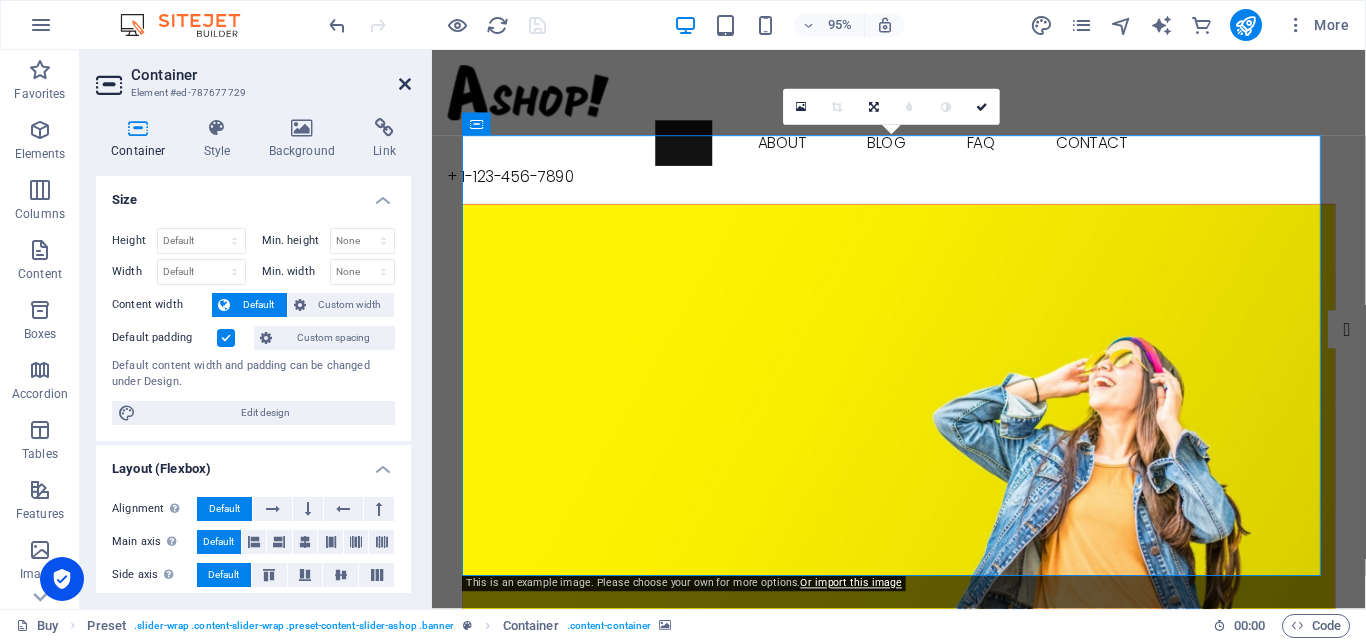 click at bounding box center (405, 84) 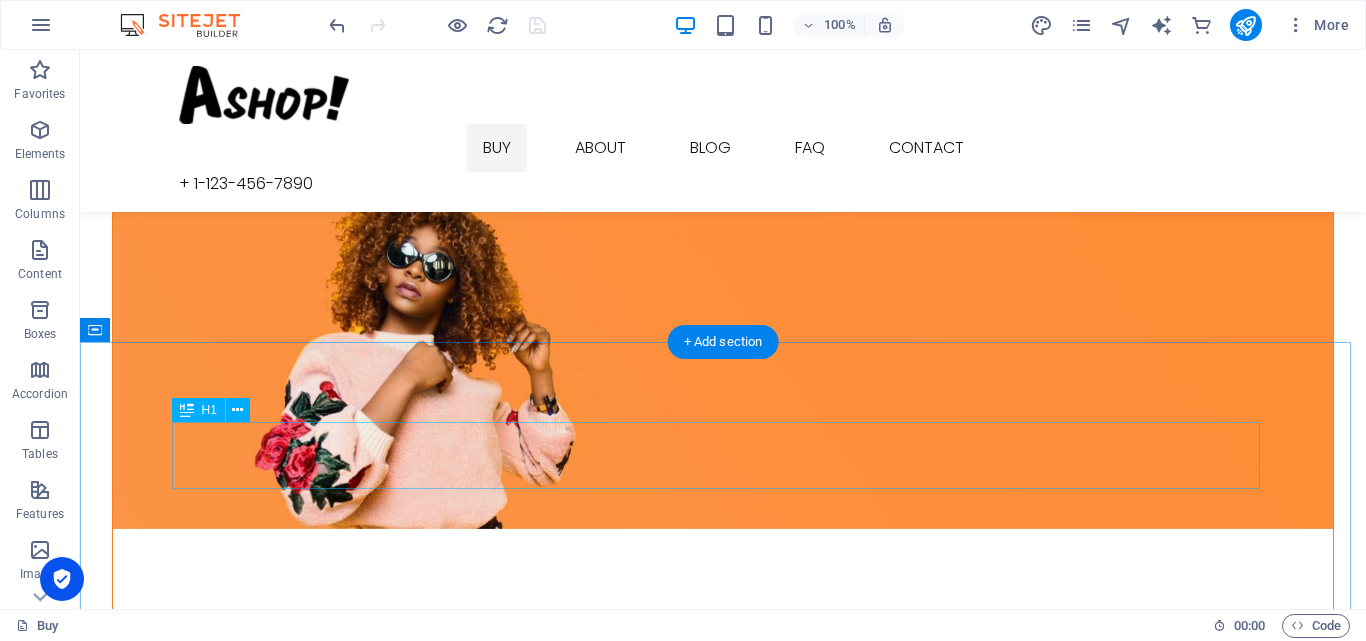 scroll, scrollTop: 1700, scrollLeft: 0, axis: vertical 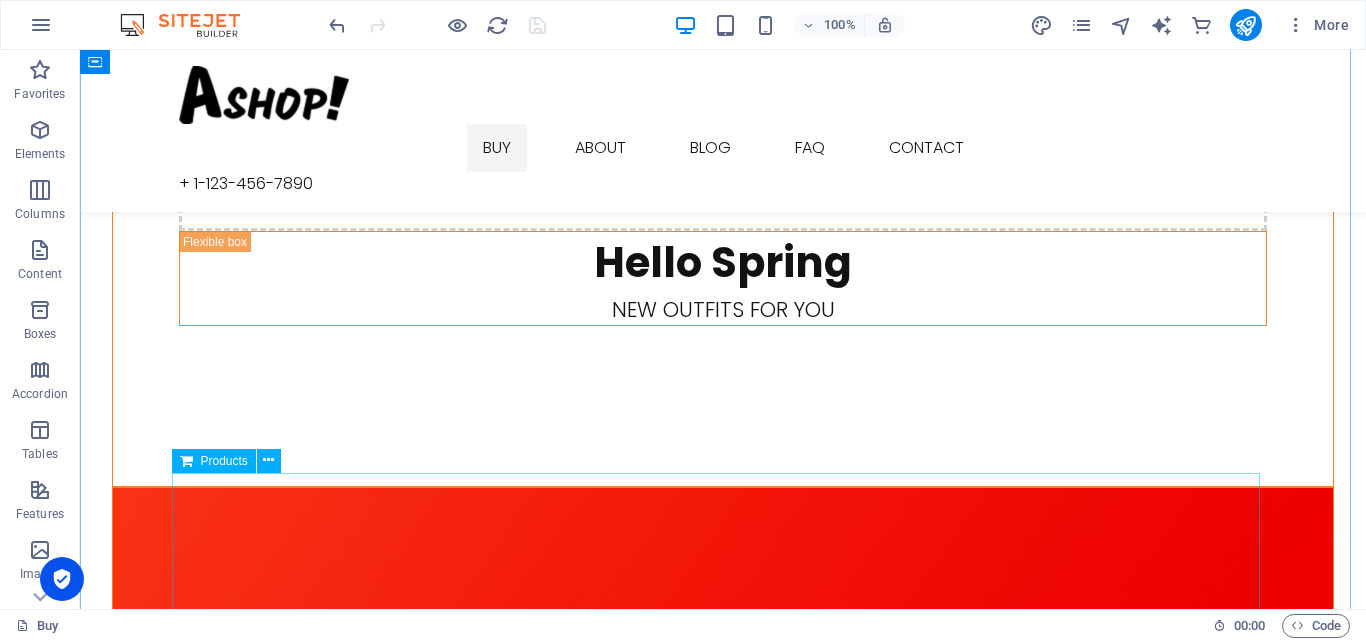 click at bounding box center [723, 4682] 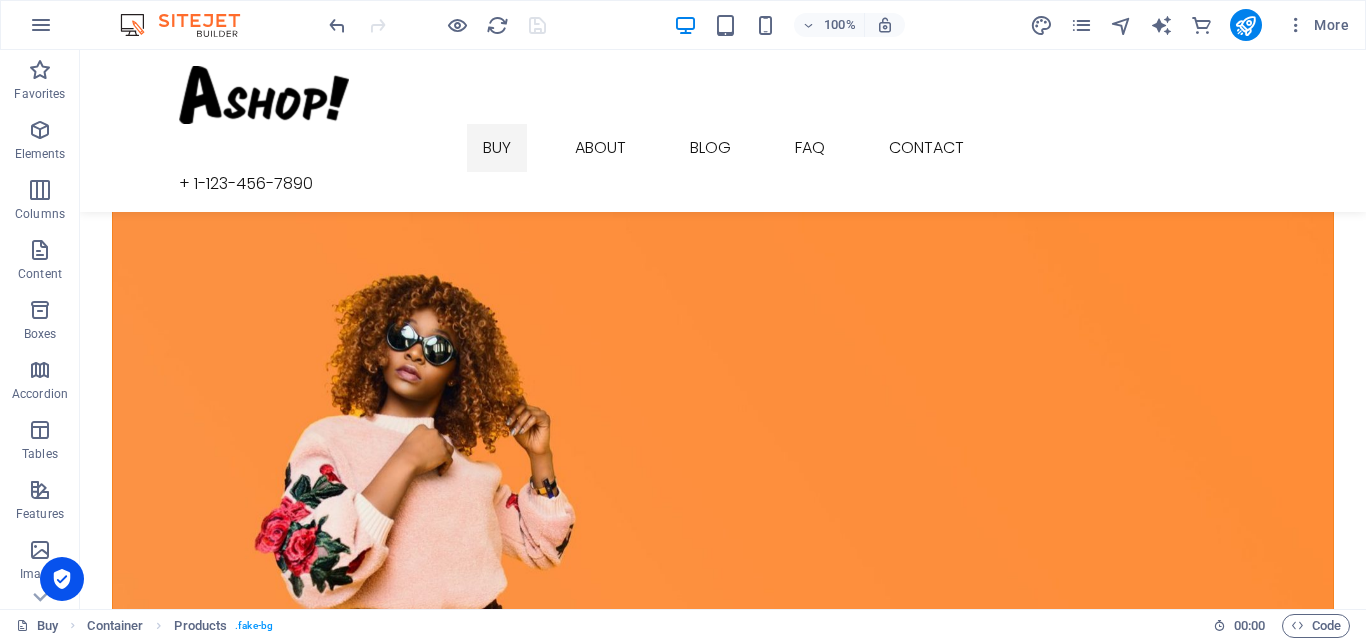scroll, scrollTop: 800, scrollLeft: 0, axis: vertical 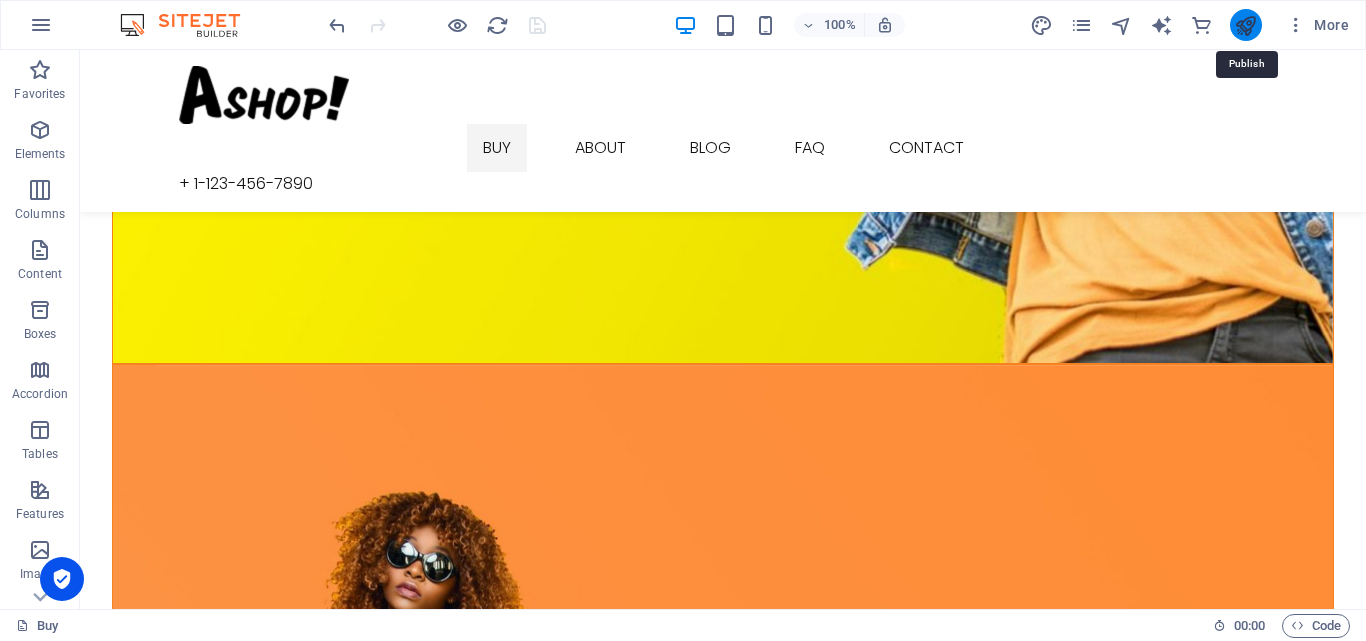 click at bounding box center [1245, 25] 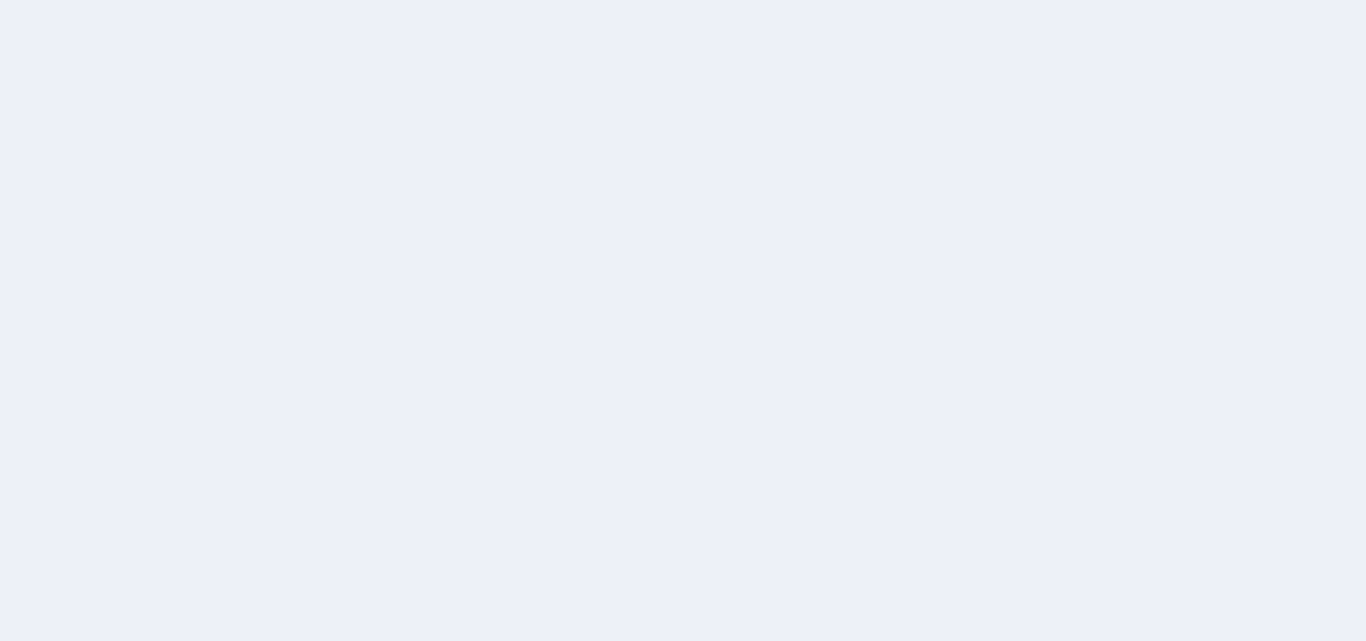 scroll, scrollTop: 0, scrollLeft: 0, axis: both 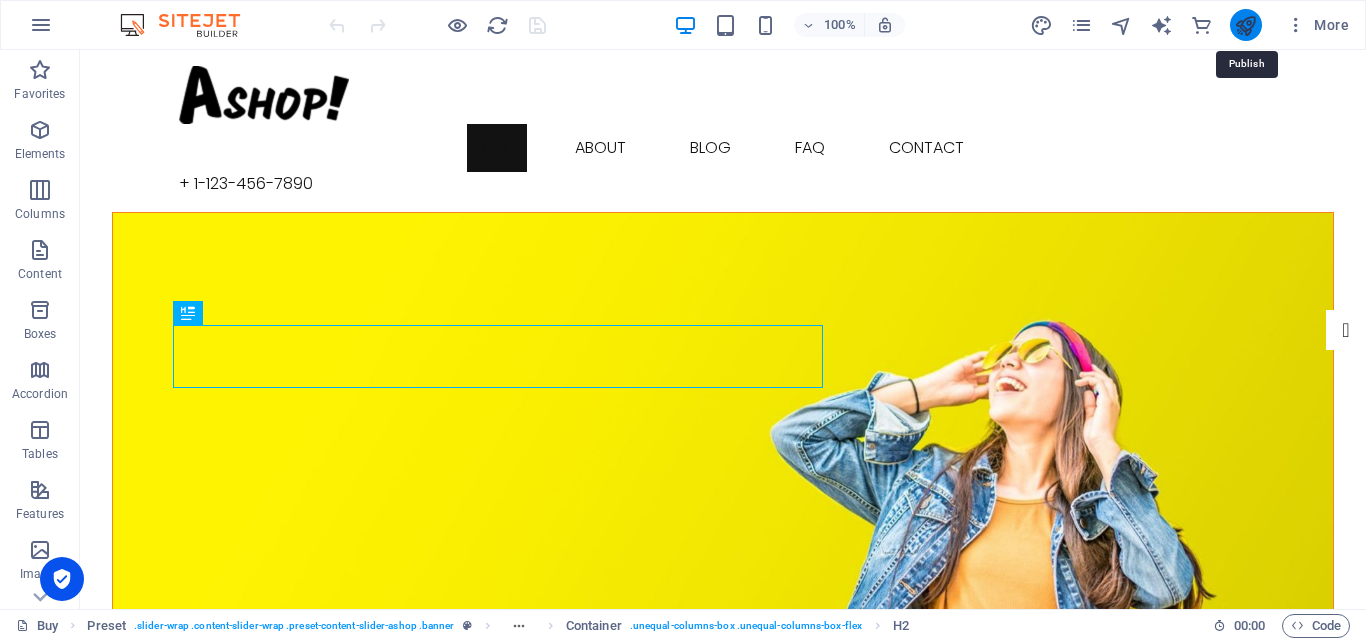 click at bounding box center [1245, 25] 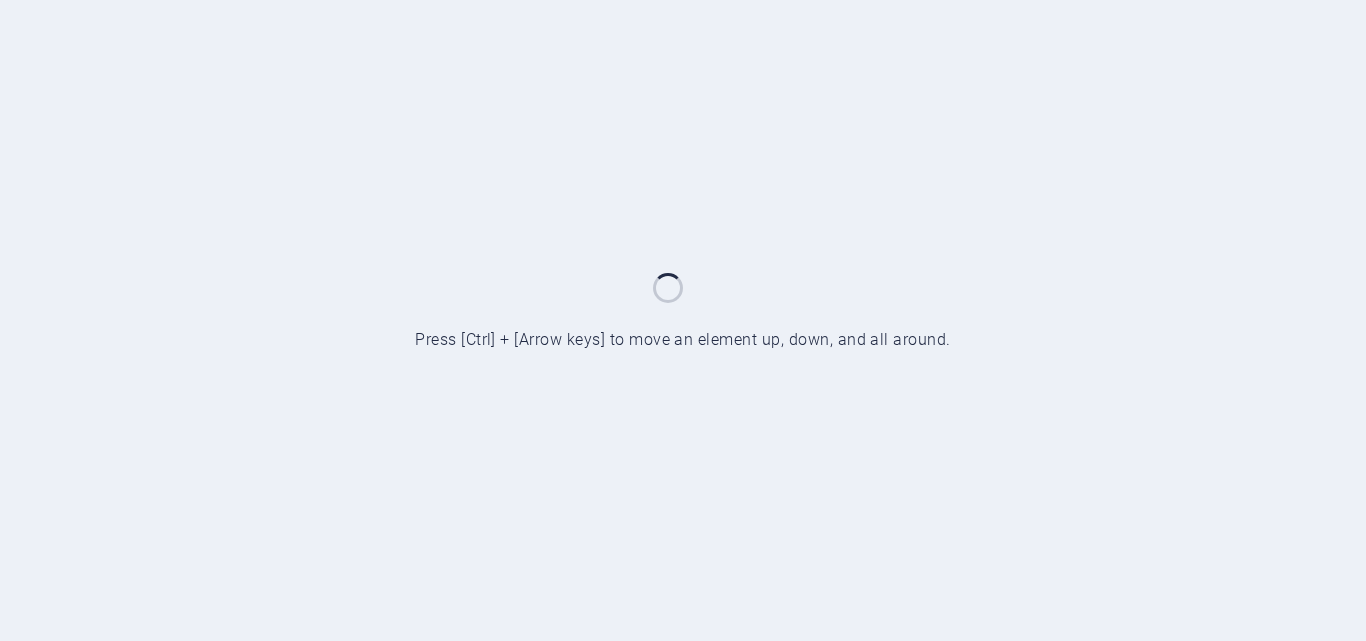 scroll, scrollTop: 0, scrollLeft: 0, axis: both 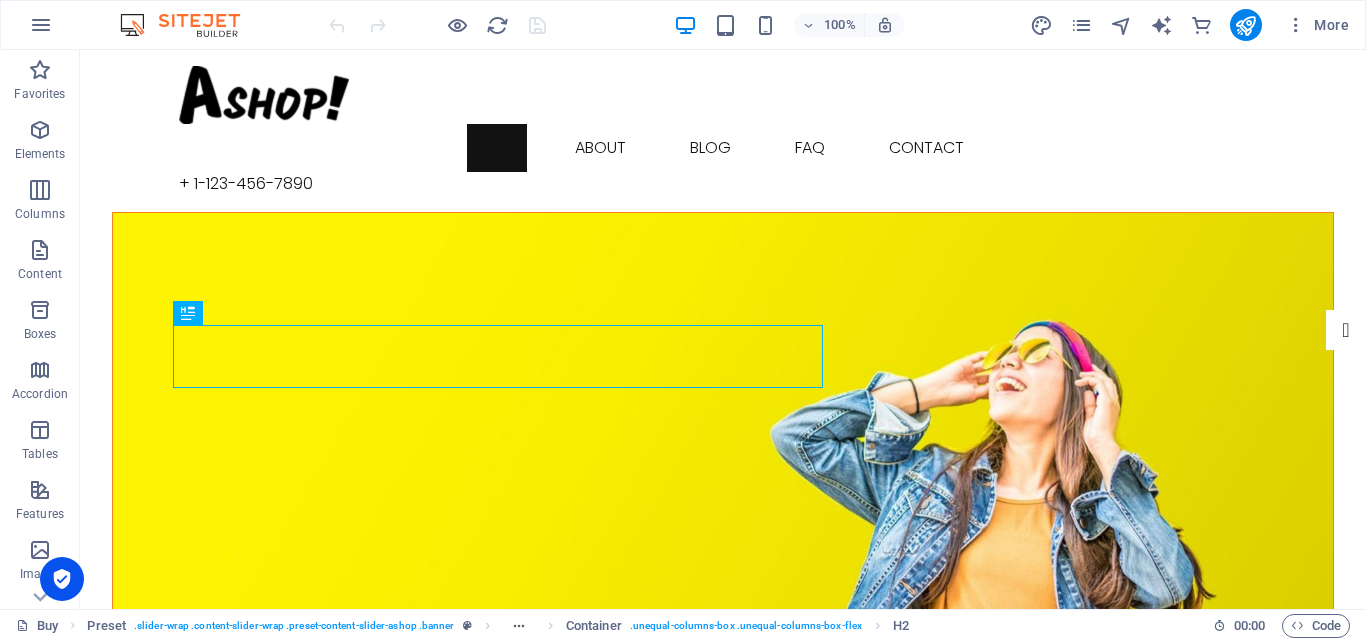 click at bounding box center [437, 25] 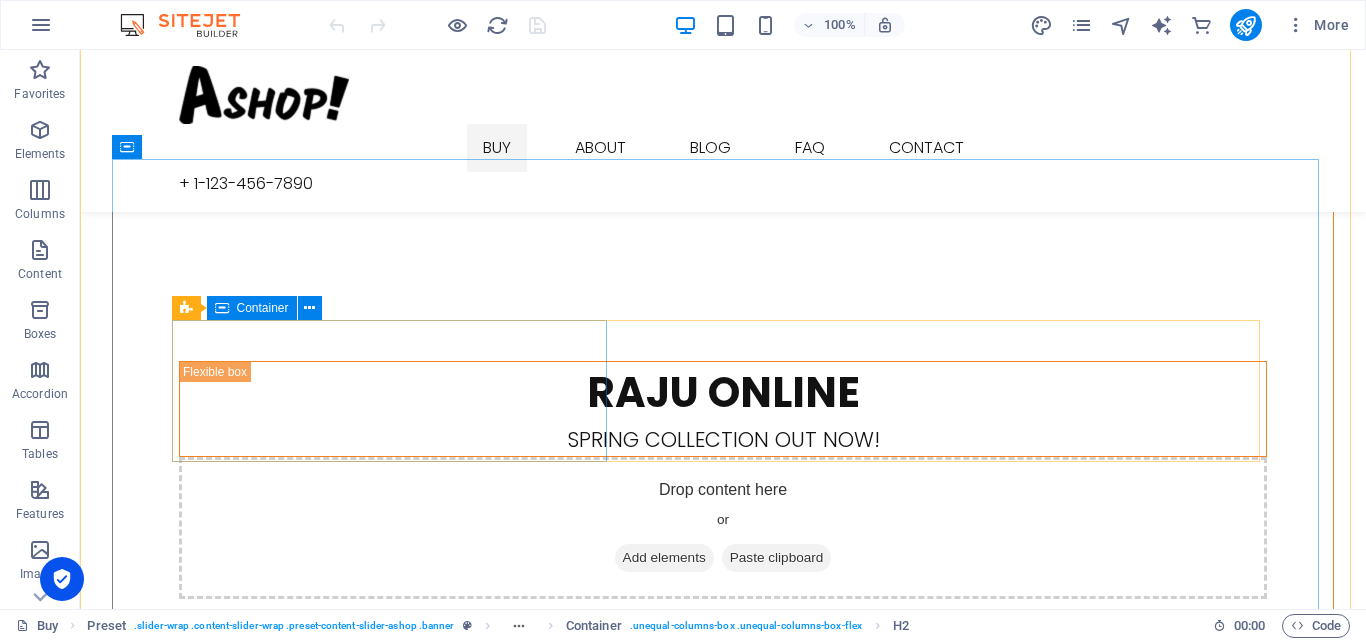 scroll, scrollTop: 600, scrollLeft: 0, axis: vertical 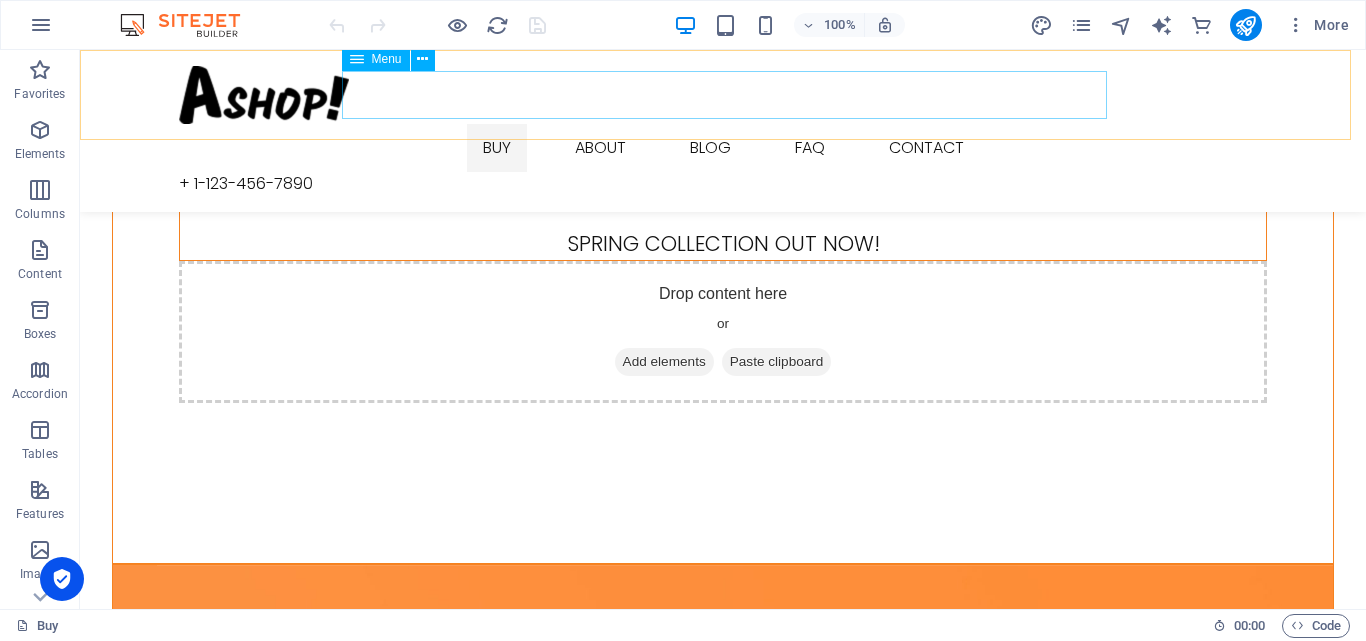 click on "Buy About Blog FAQ Contact" at bounding box center (723, 148) 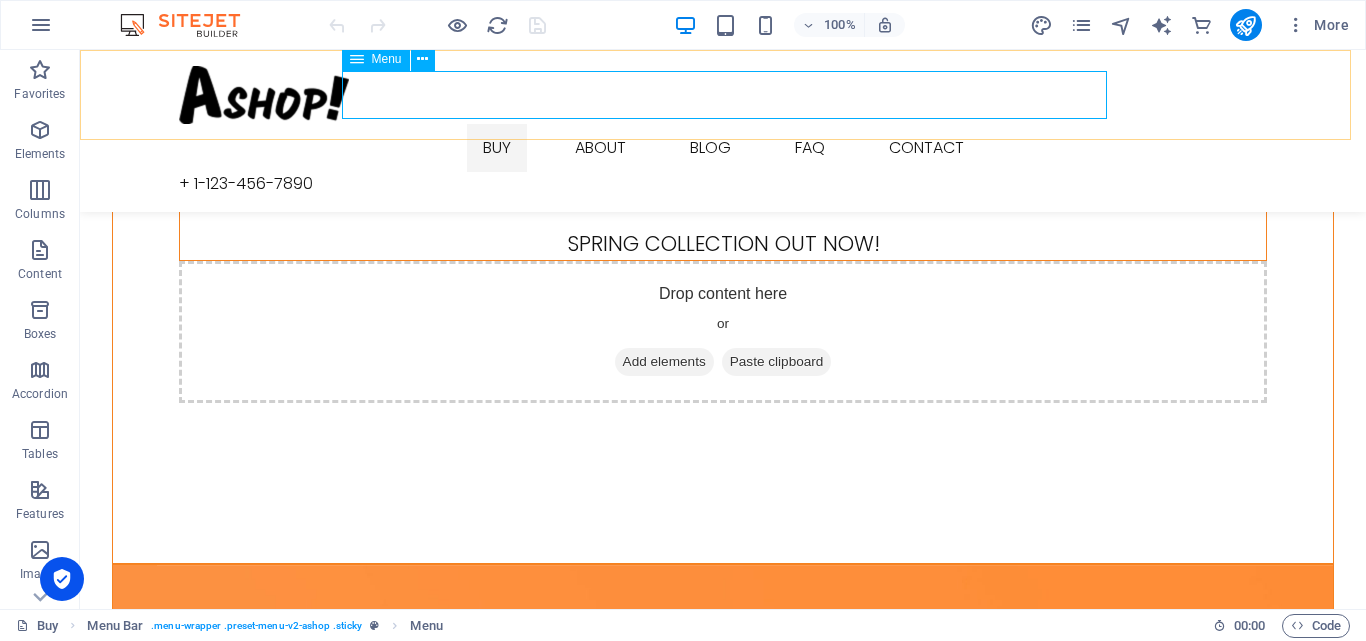 click on "Buy About Blog FAQ Contact" at bounding box center [723, 148] 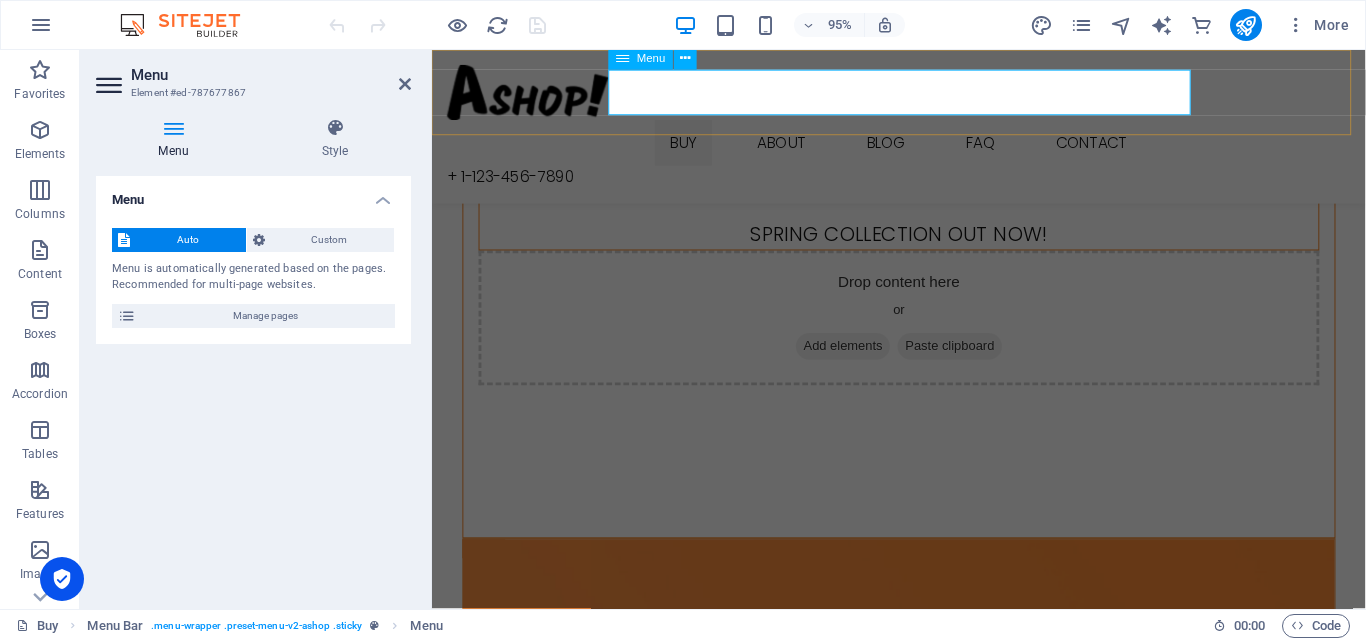 click on "Buy About Blog FAQ Contact" at bounding box center [923, 148] 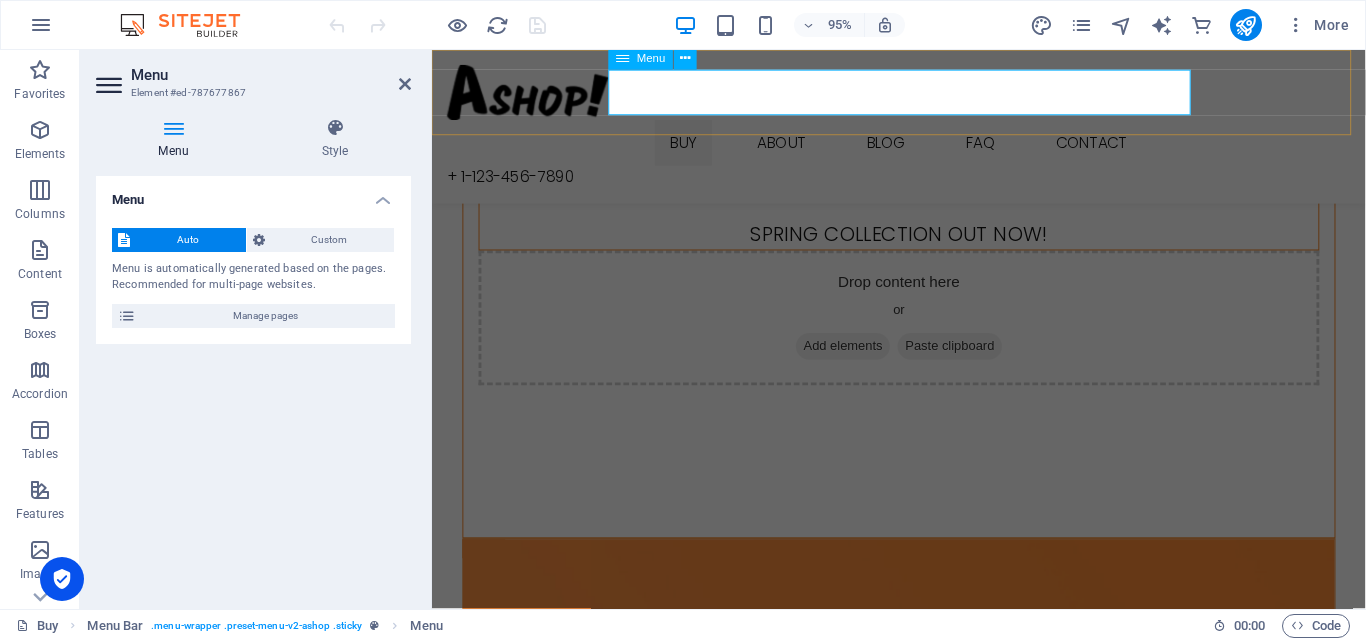click on "Buy About Blog FAQ Contact" at bounding box center (923, 148) 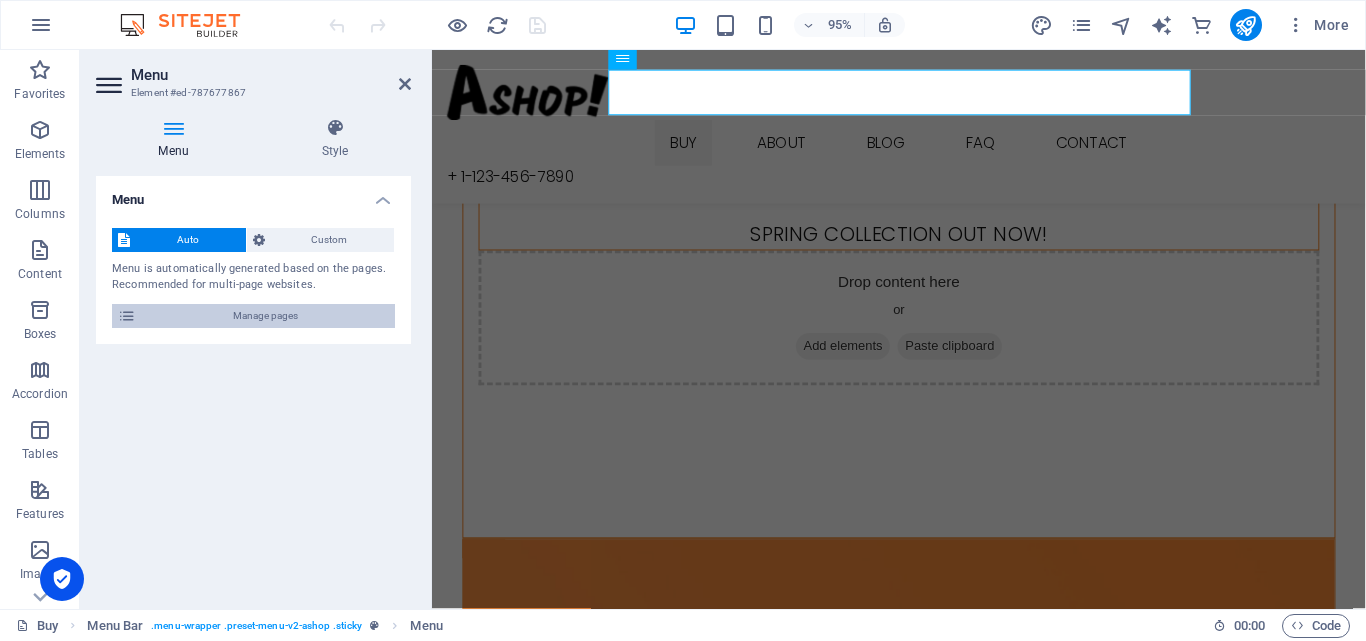 click on "Manage pages" at bounding box center (265, 316) 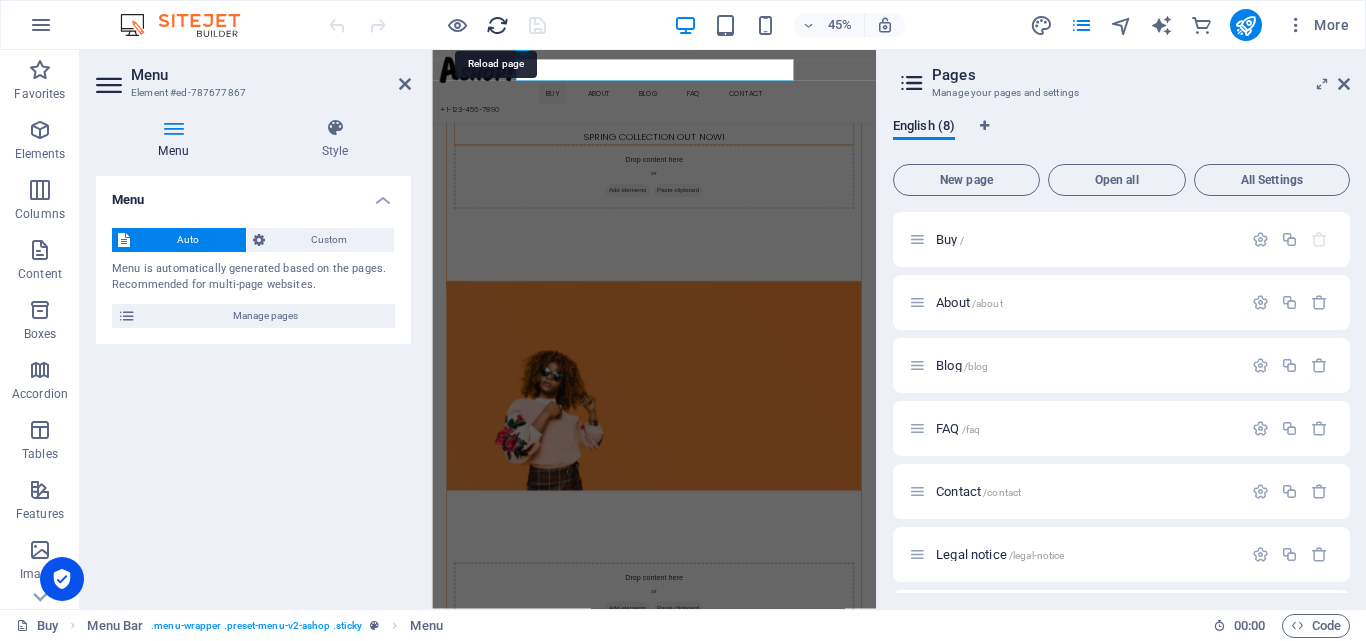 click at bounding box center [497, 25] 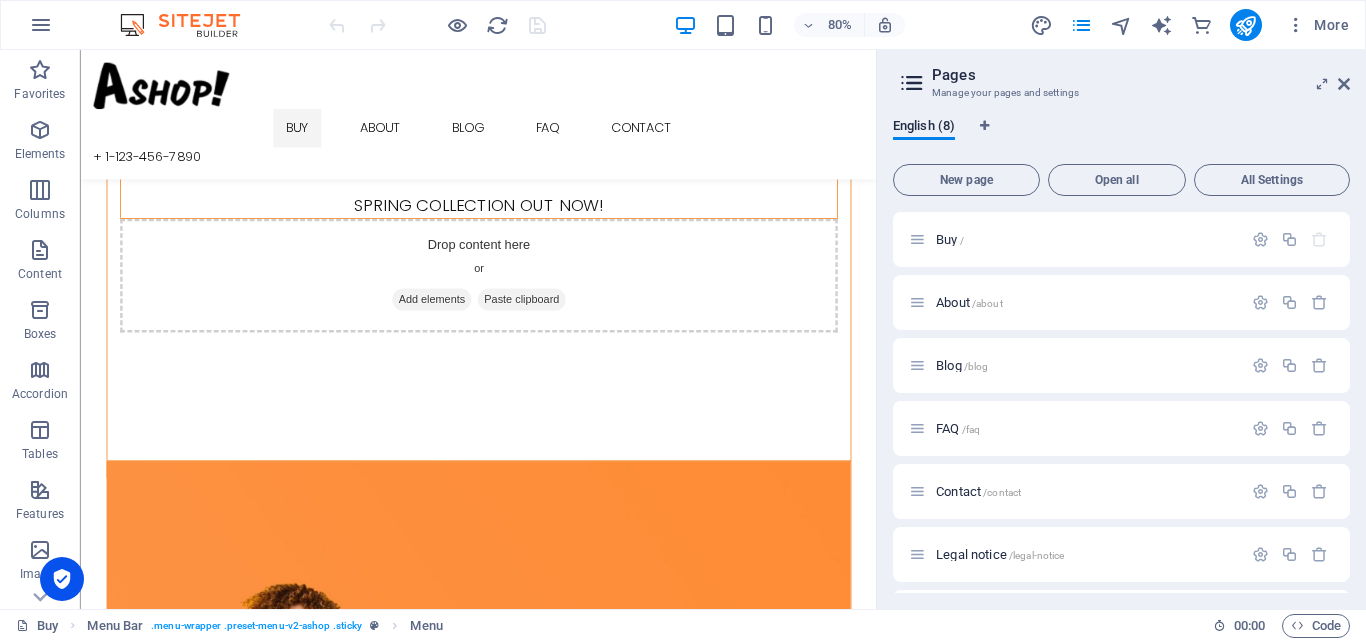 click at bounding box center (190, 25) 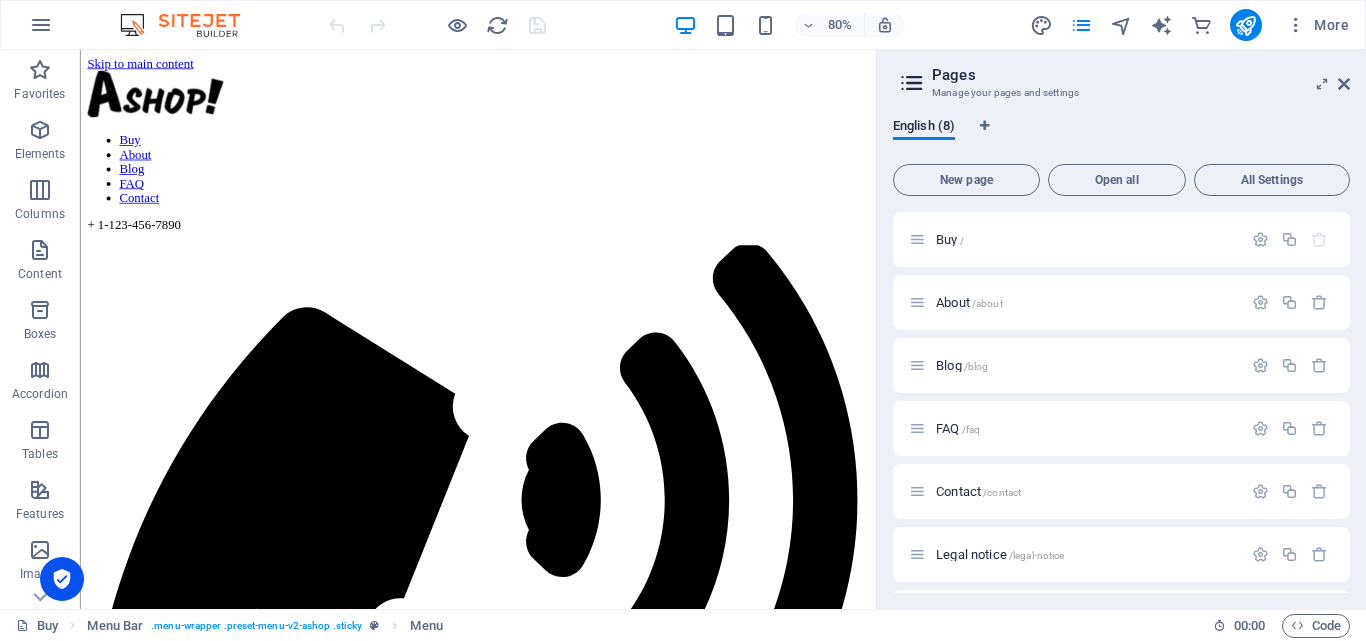 scroll, scrollTop: 0, scrollLeft: 0, axis: both 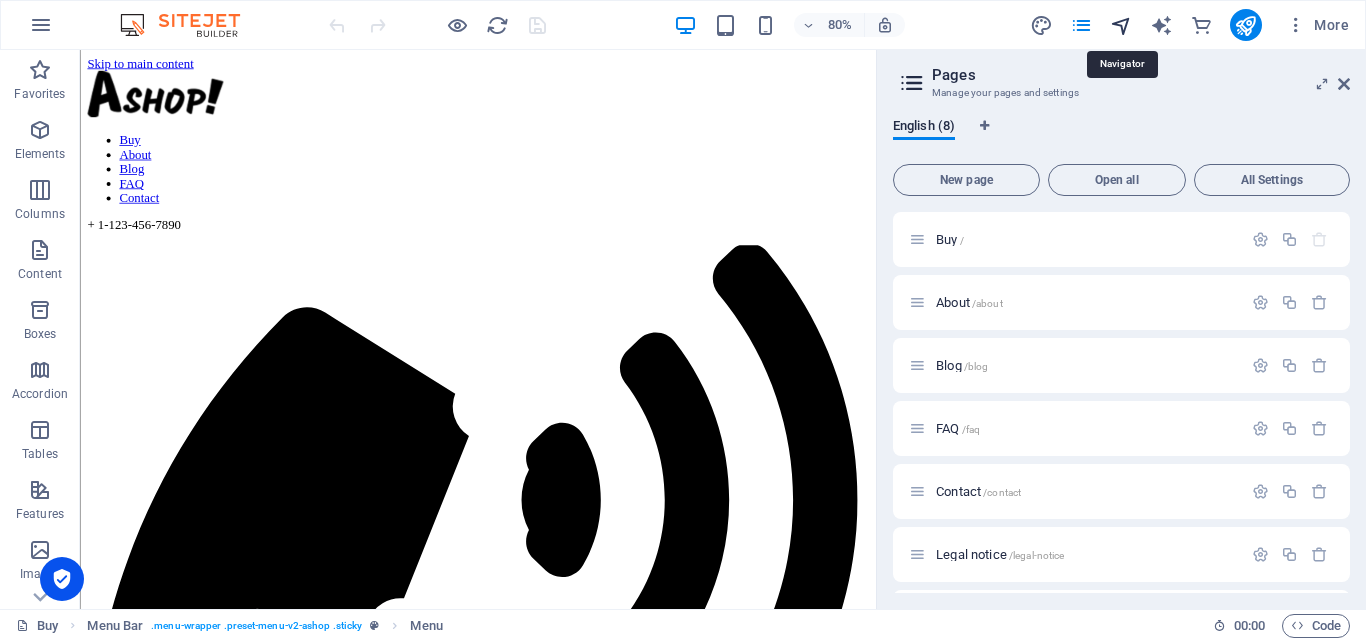 click at bounding box center (1121, 25) 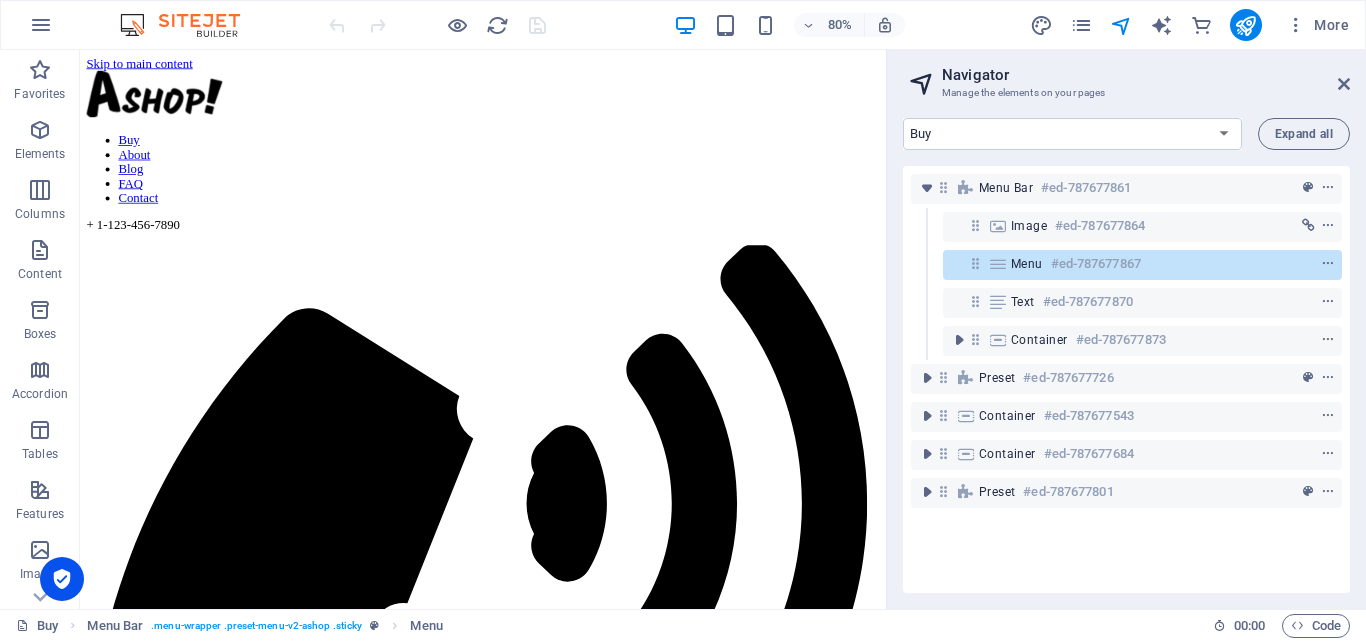 click at bounding box center [190, 25] 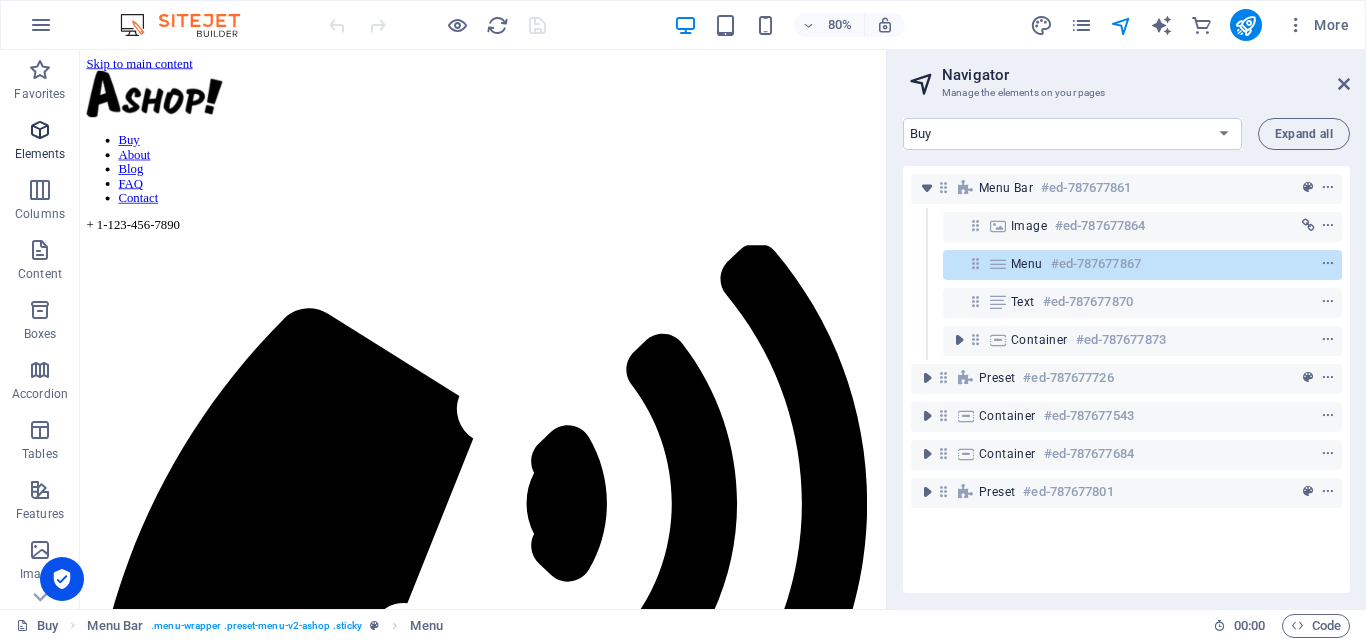 click at bounding box center [40, 130] 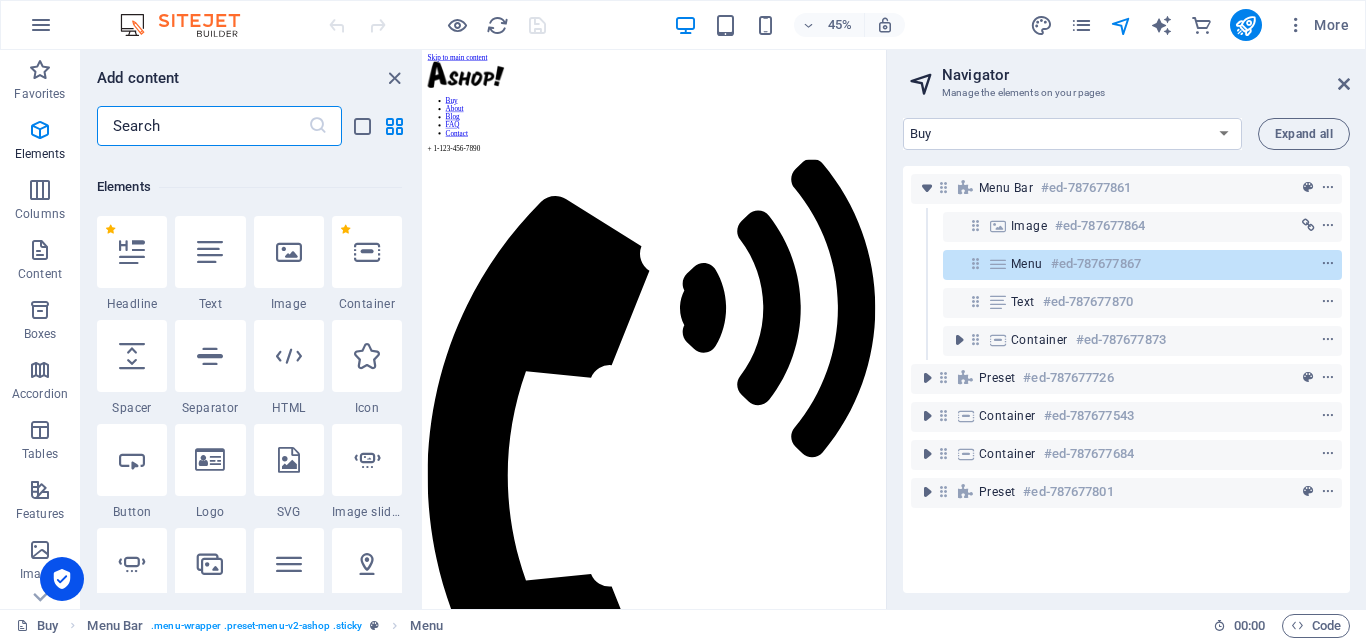 scroll, scrollTop: 213, scrollLeft: 0, axis: vertical 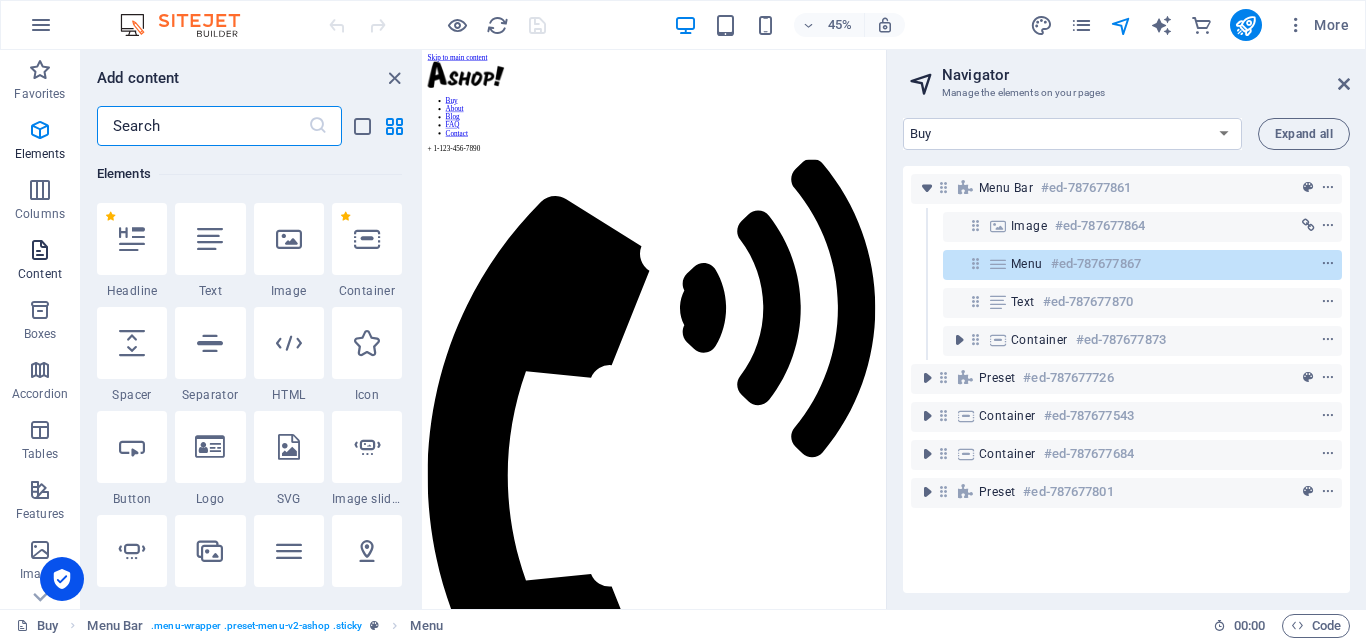 click at bounding box center (40, 250) 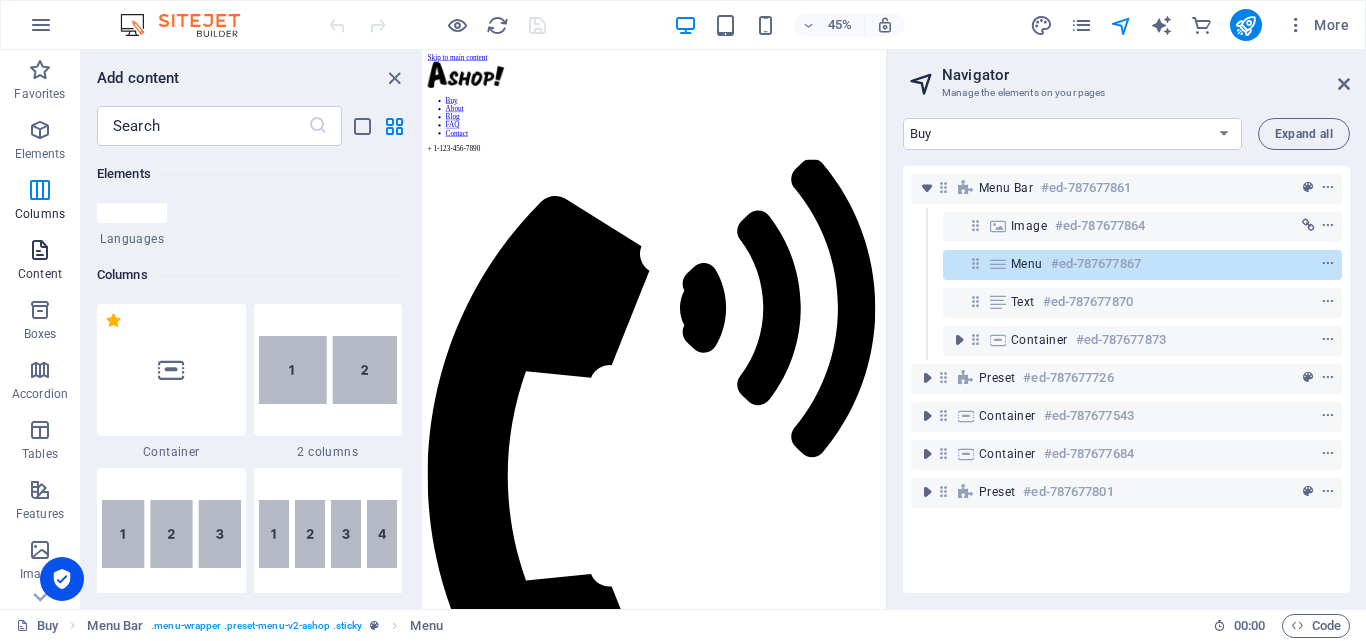 scroll, scrollTop: 3499, scrollLeft: 0, axis: vertical 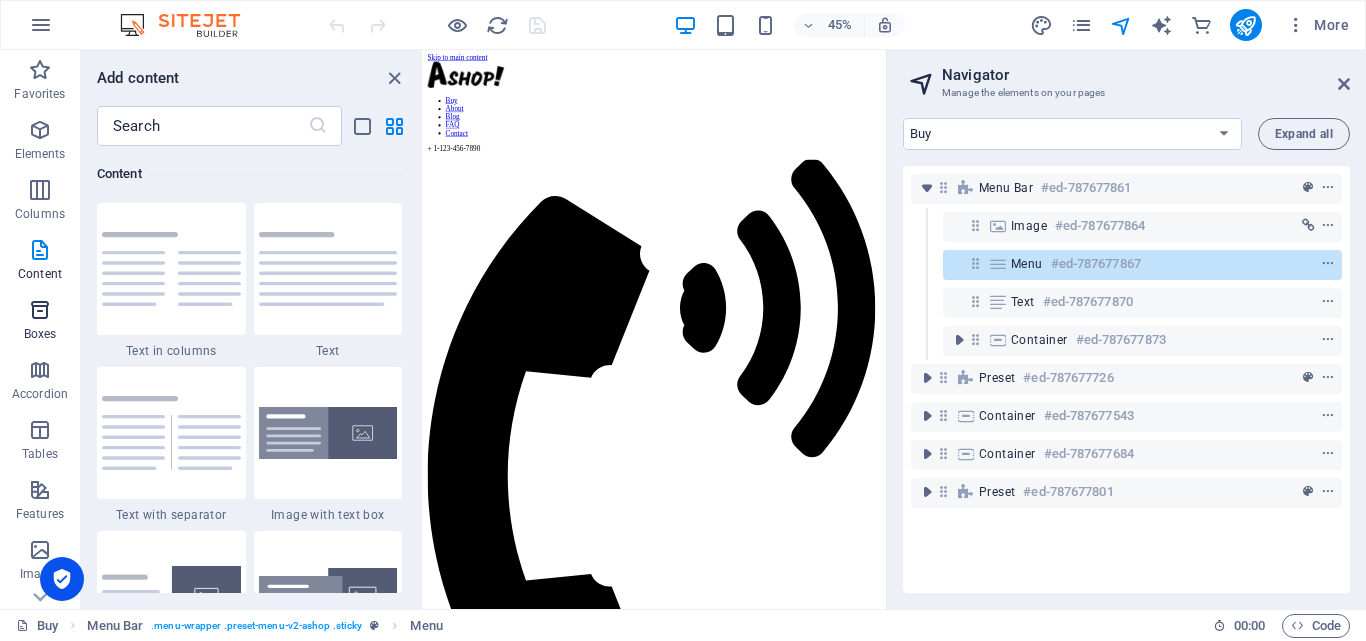 click on "Boxes" at bounding box center (40, 320) 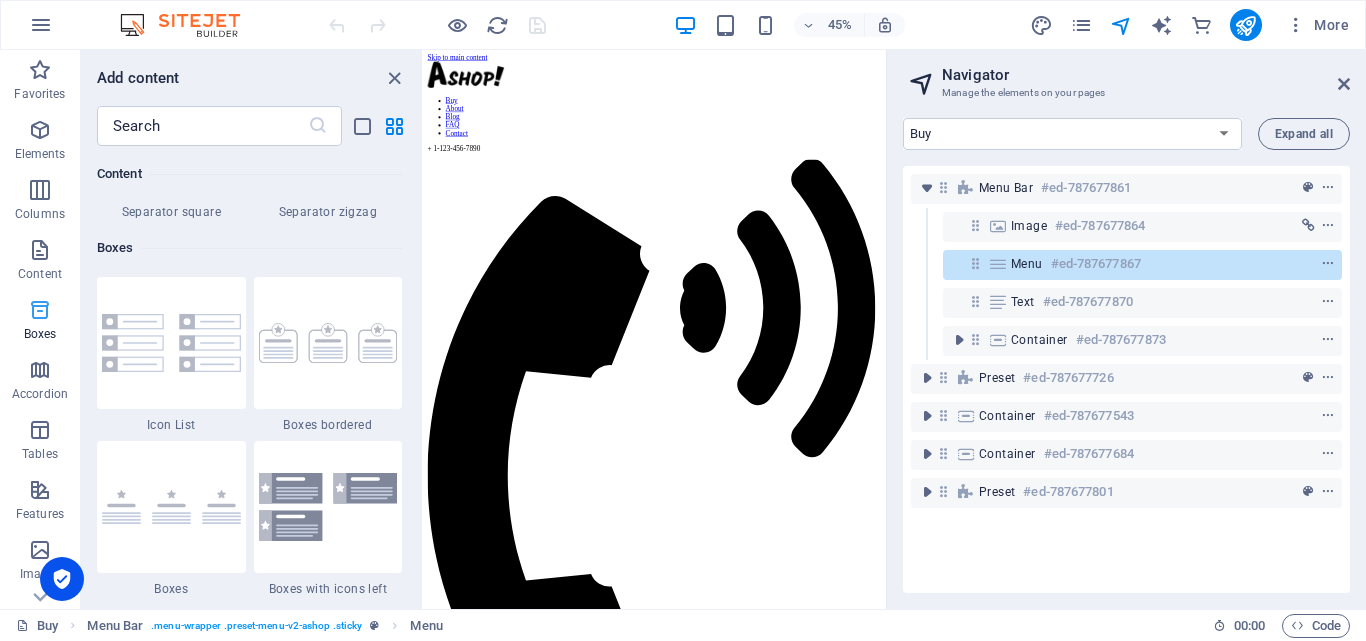 scroll, scrollTop: 5352, scrollLeft: 0, axis: vertical 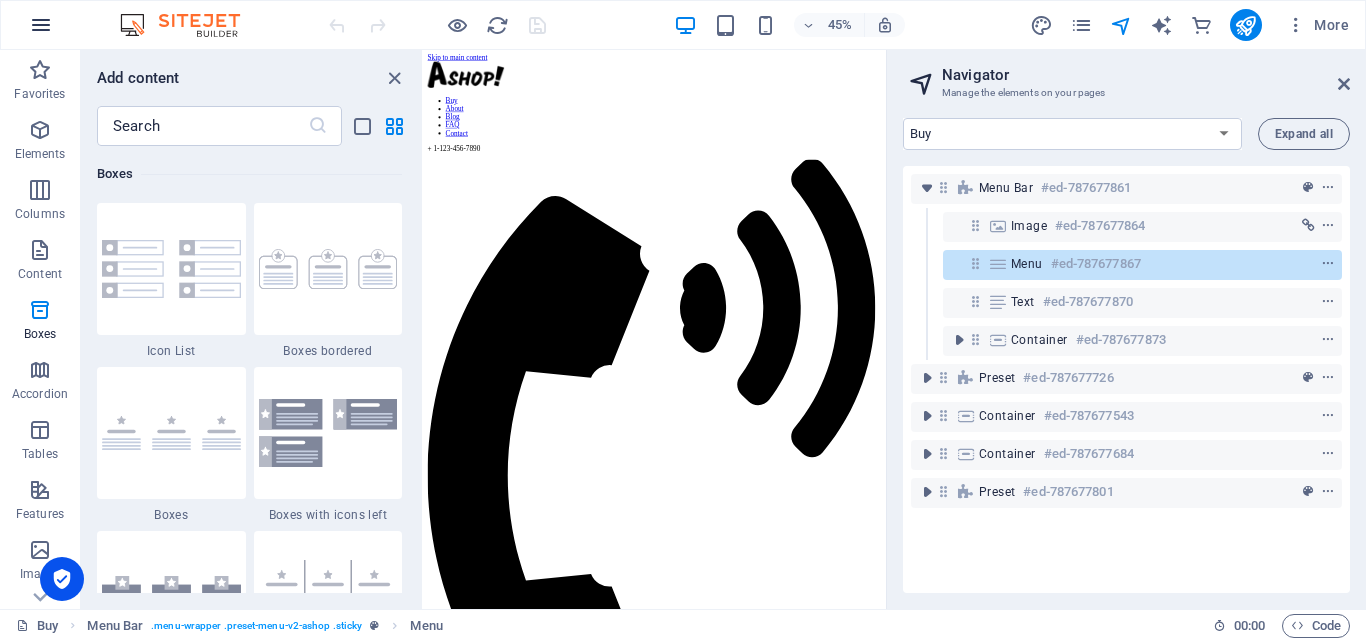 click at bounding box center [41, 25] 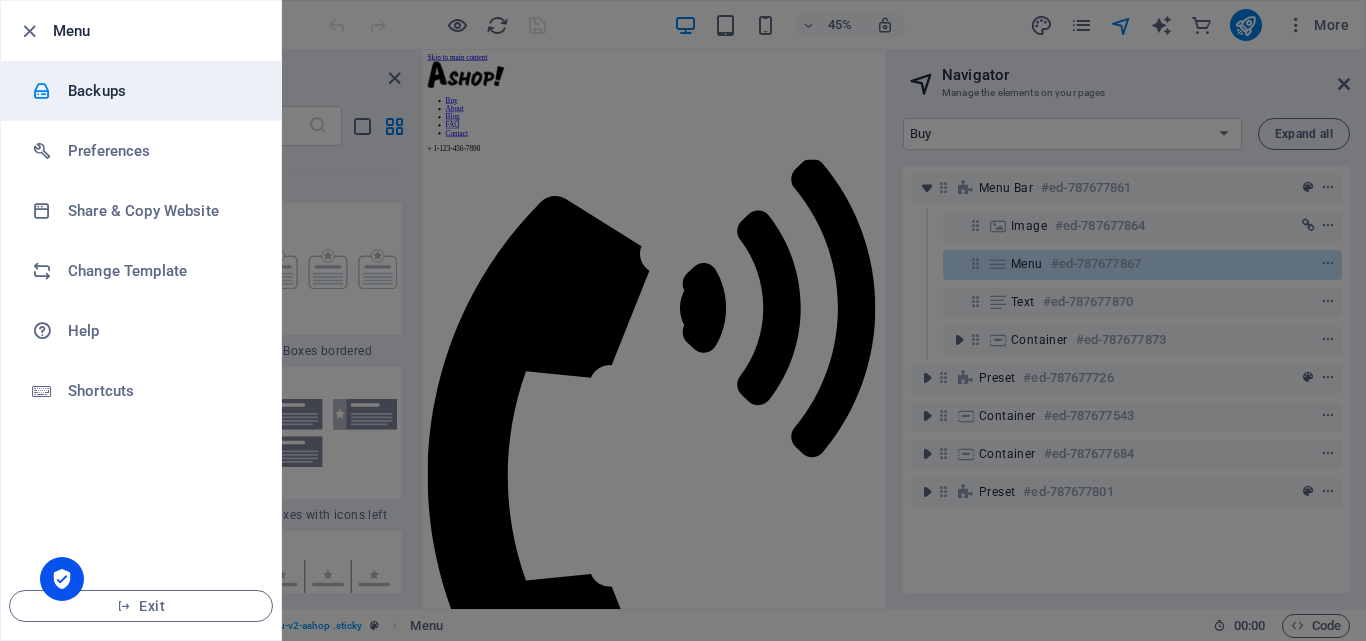 click on "Backups" at bounding box center [160, 91] 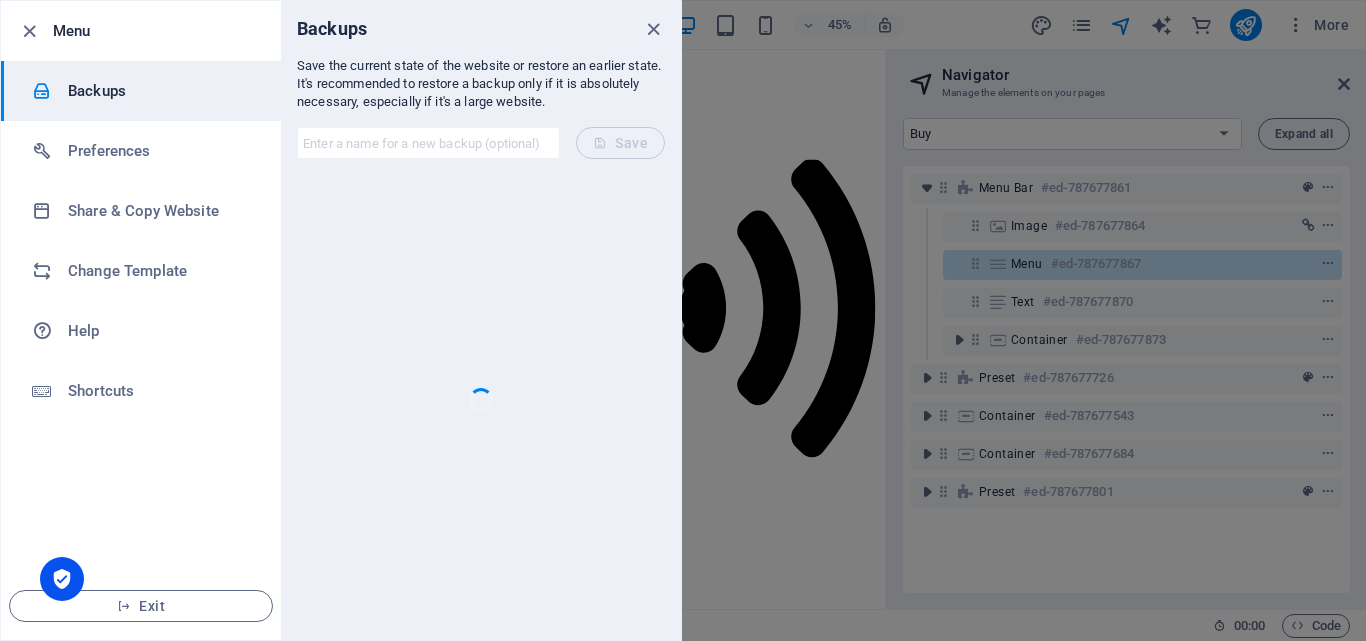 click on "Menu" at bounding box center (159, 31) 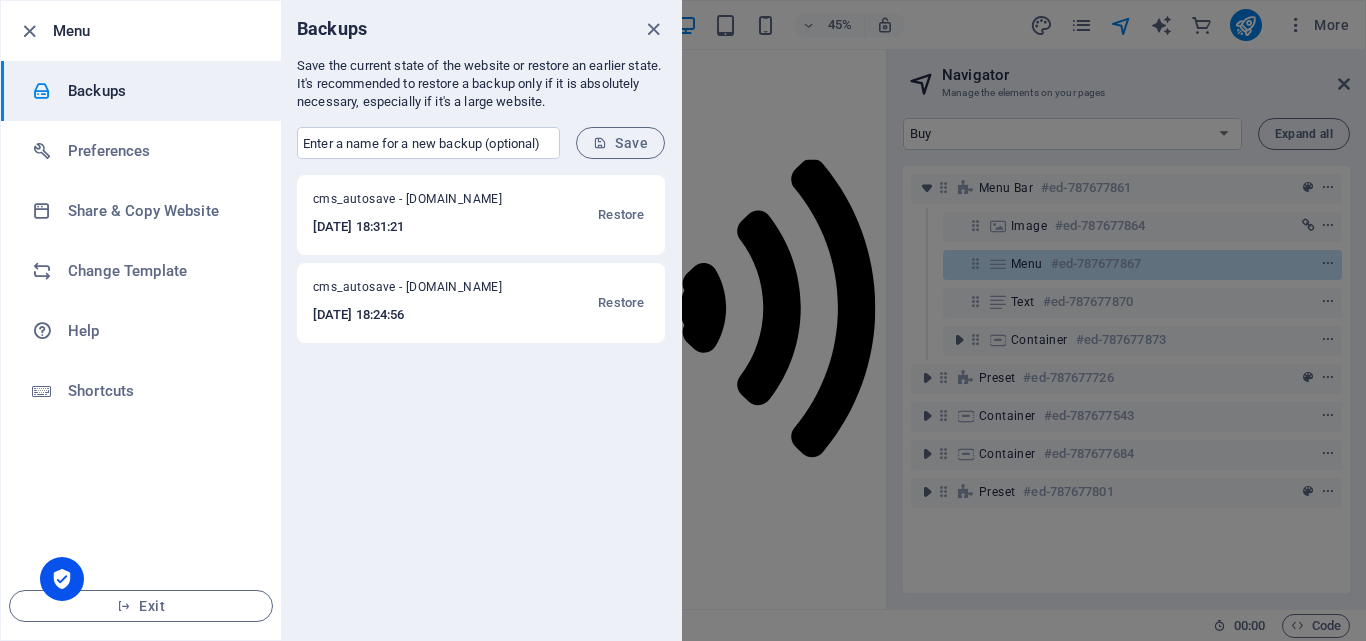 click at bounding box center (683, 320) 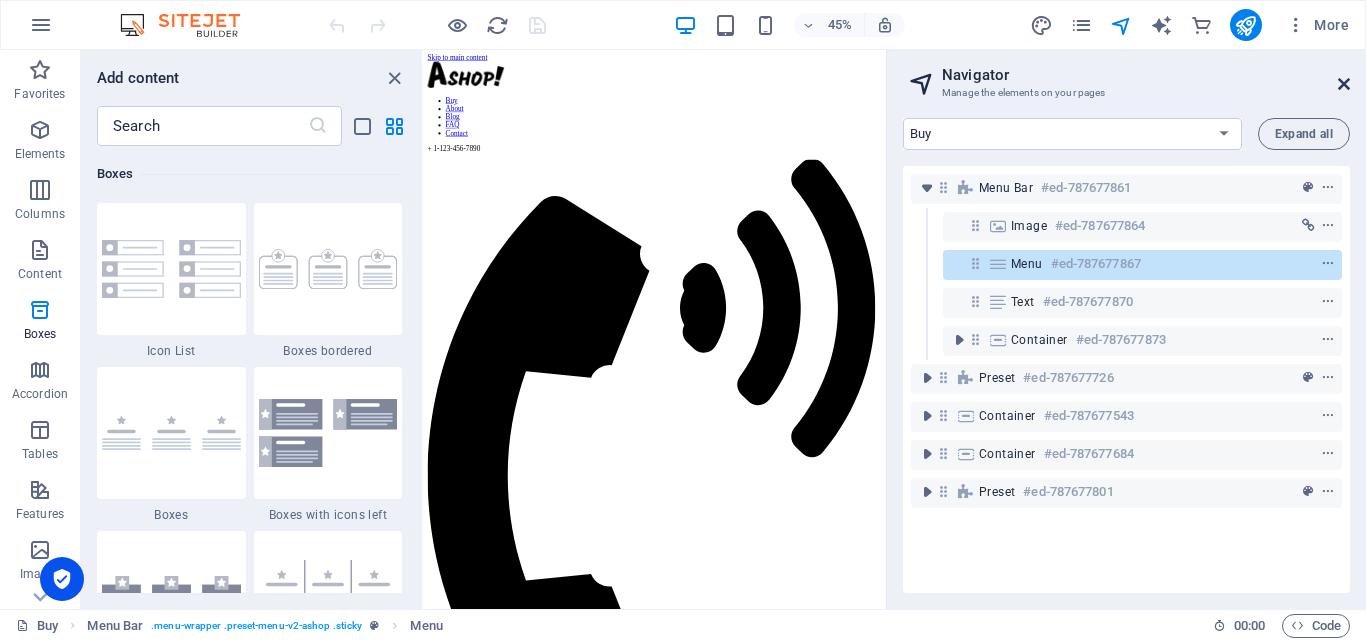 click at bounding box center (1344, 84) 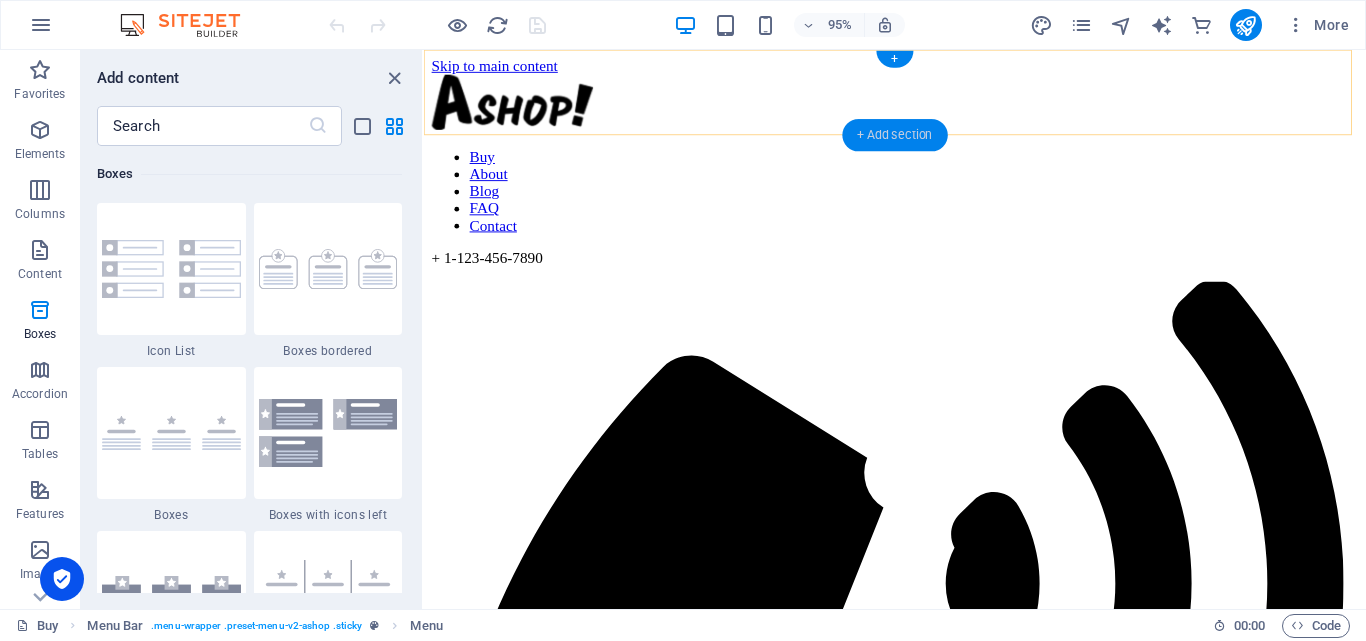 click on "+ Add section" at bounding box center [894, 135] 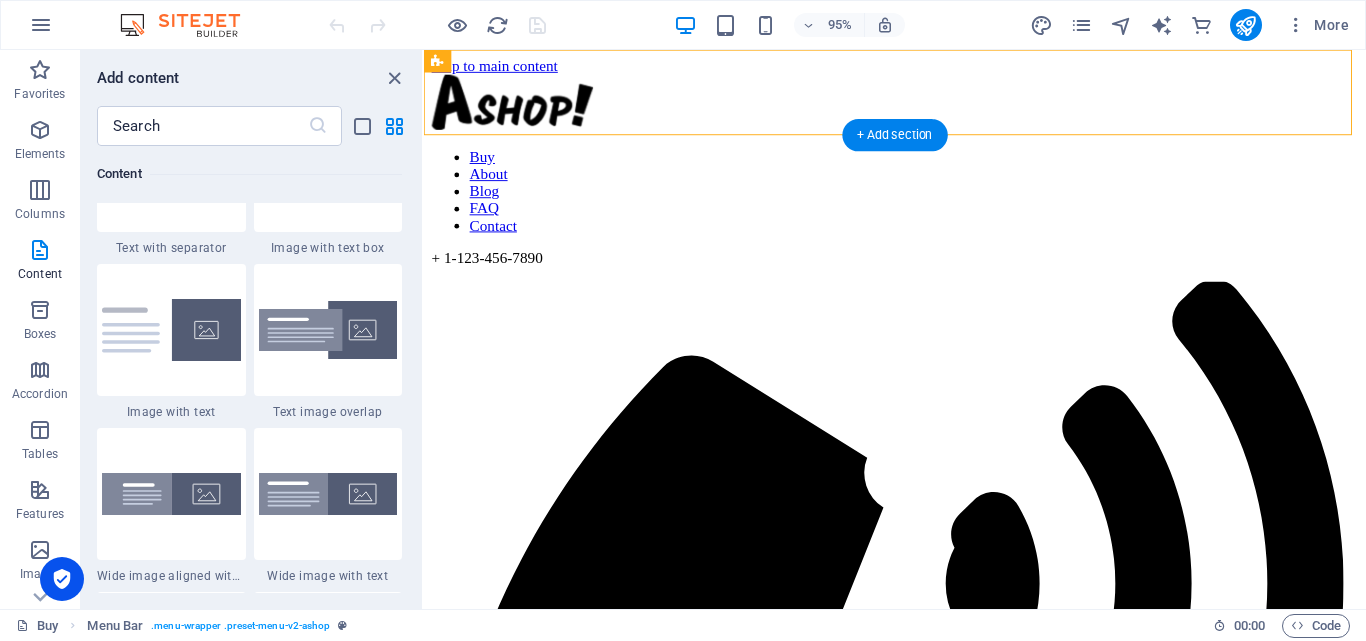 scroll, scrollTop: 3499, scrollLeft: 0, axis: vertical 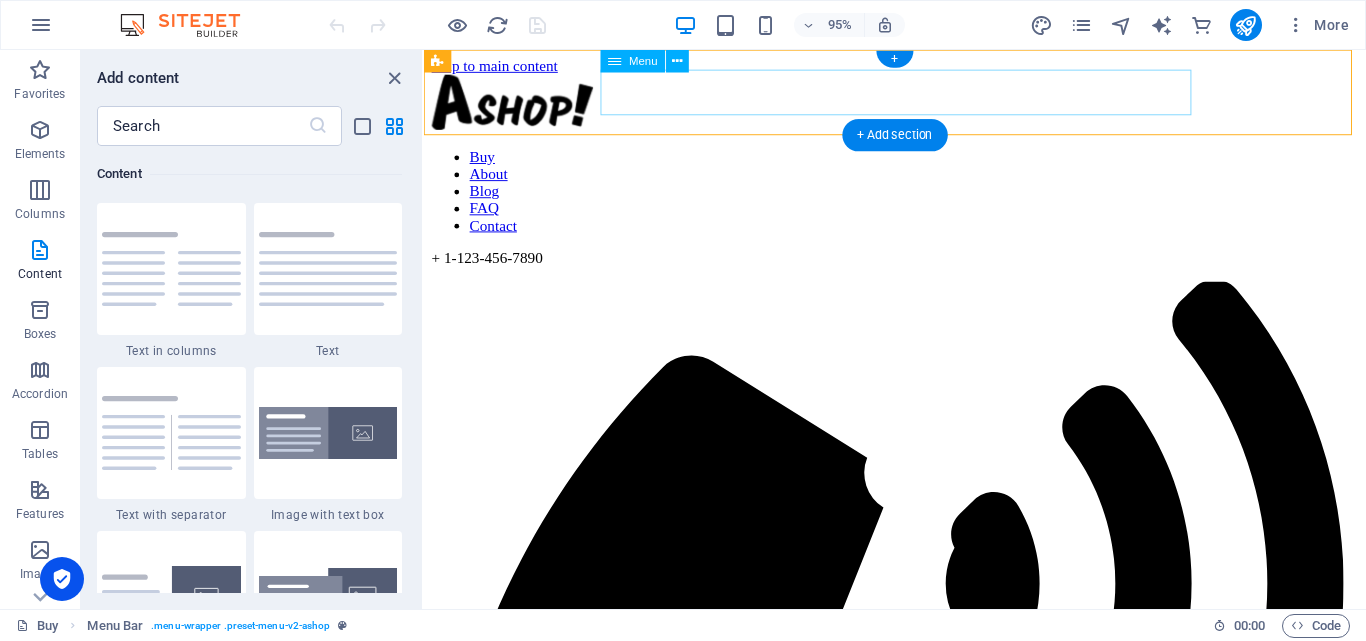 click on "Buy About Blog FAQ Contact" at bounding box center (920, 199) 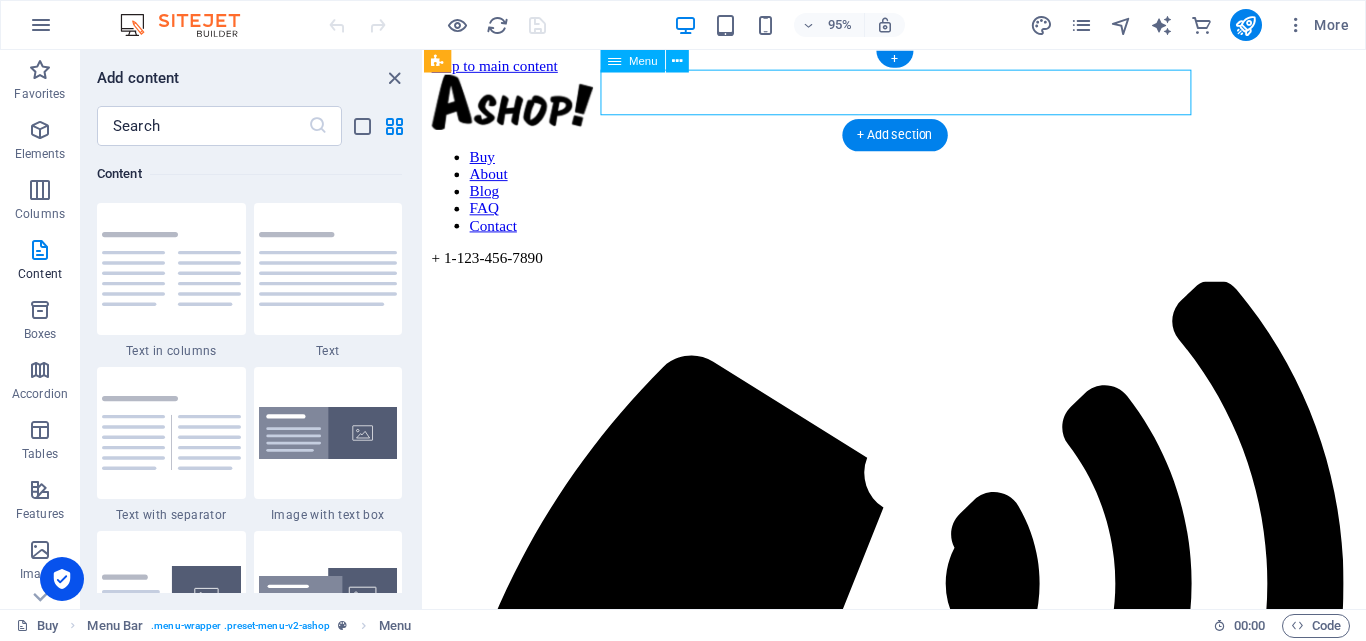 click on "Buy About Blog FAQ Contact" at bounding box center (920, 199) 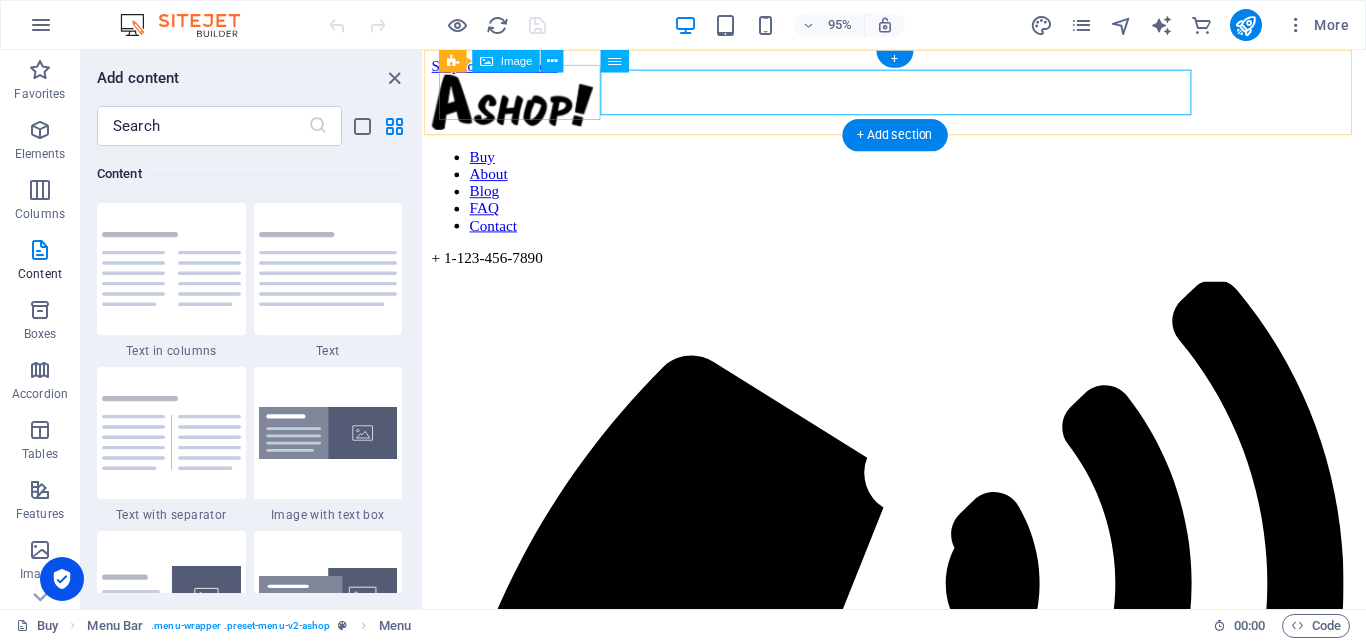 click at bounding box center [920, 107] 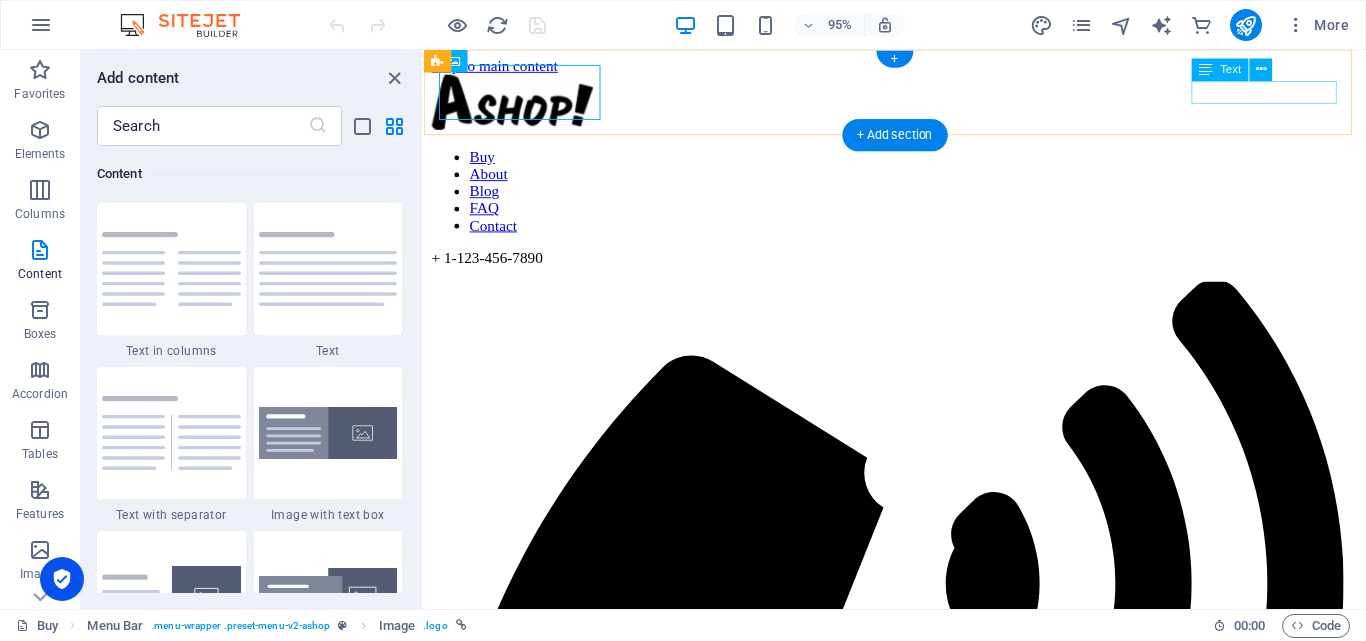 click on "+ 1-123-456-7890" at bounding box center [920, 269] 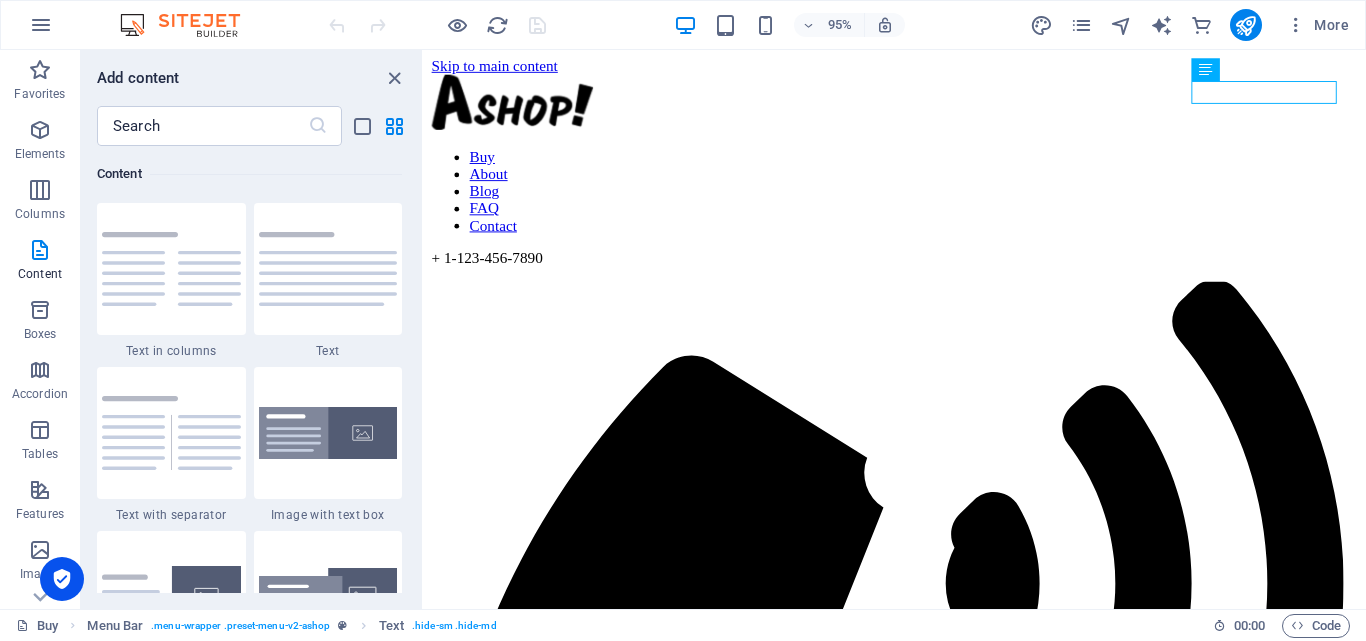 click at bounding box center [437, 25] 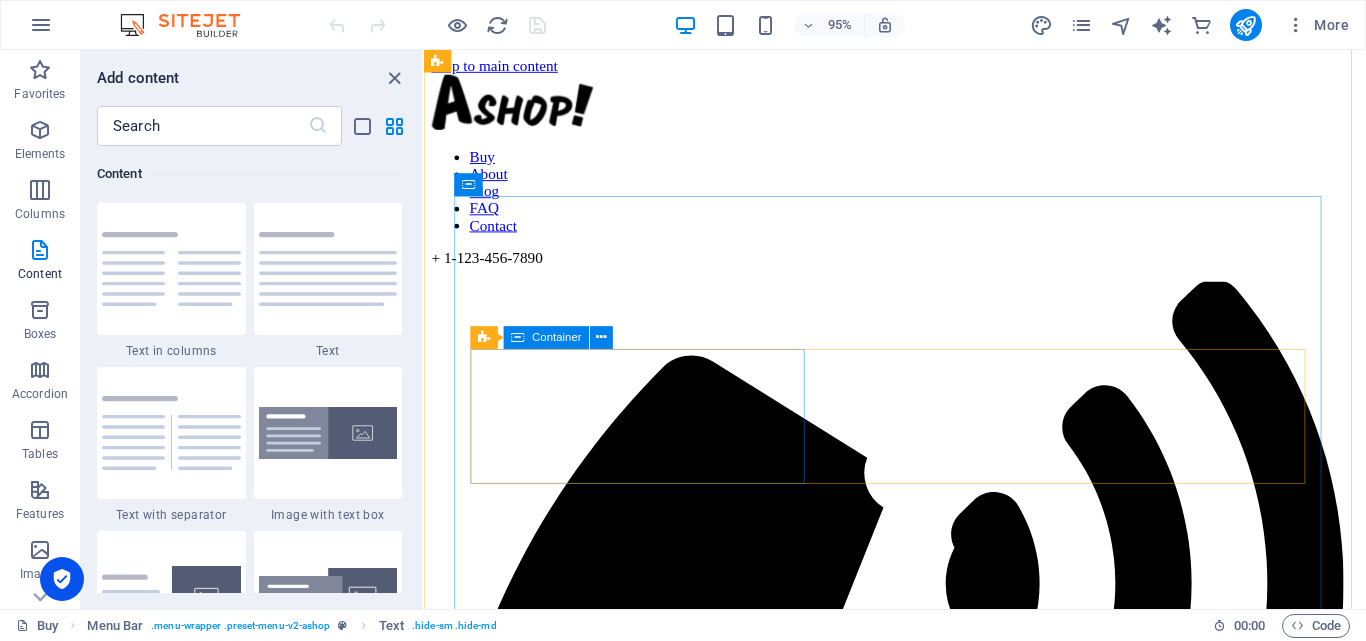 scroll, scrollTop: 400, scrollLeft: 0, axis: vertical 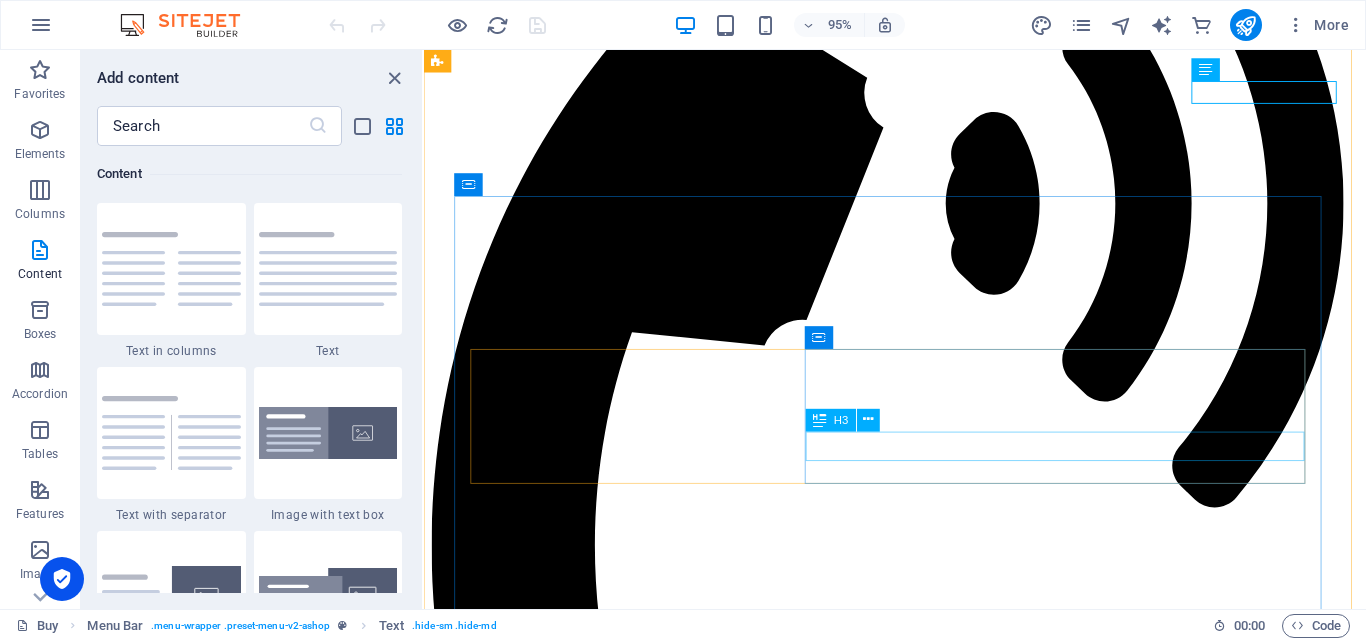 click on "New Outfits for you" at bounding box center [920, 2672] 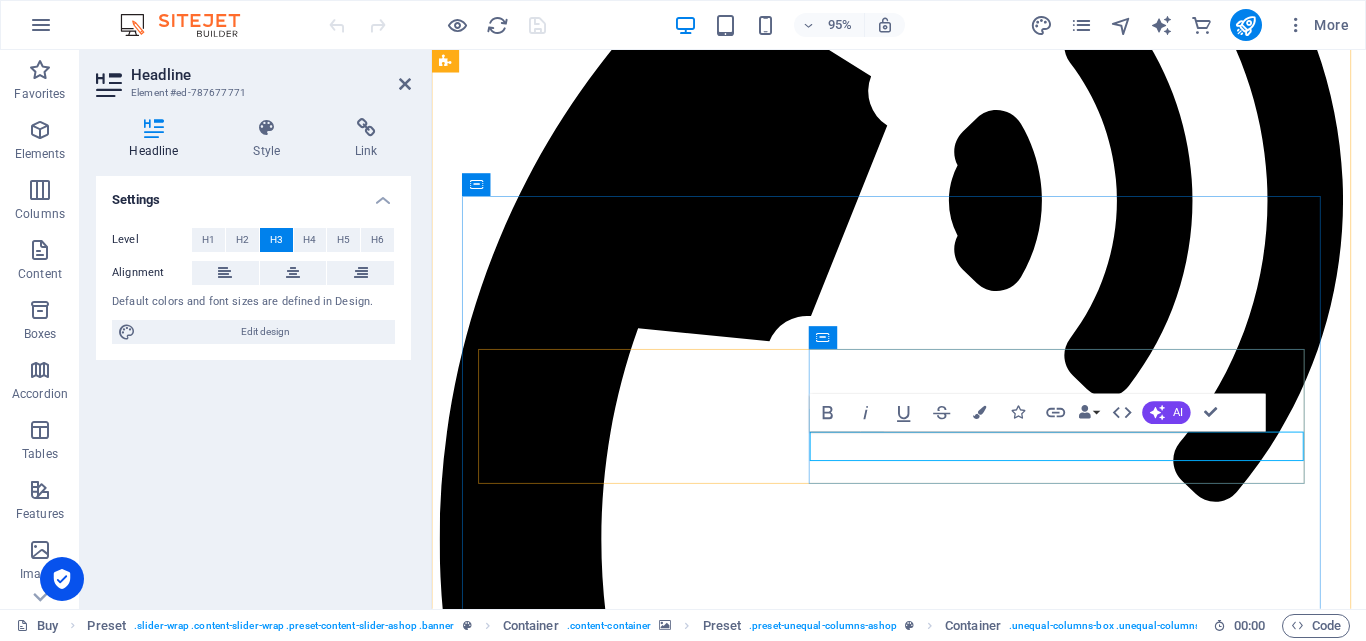 type 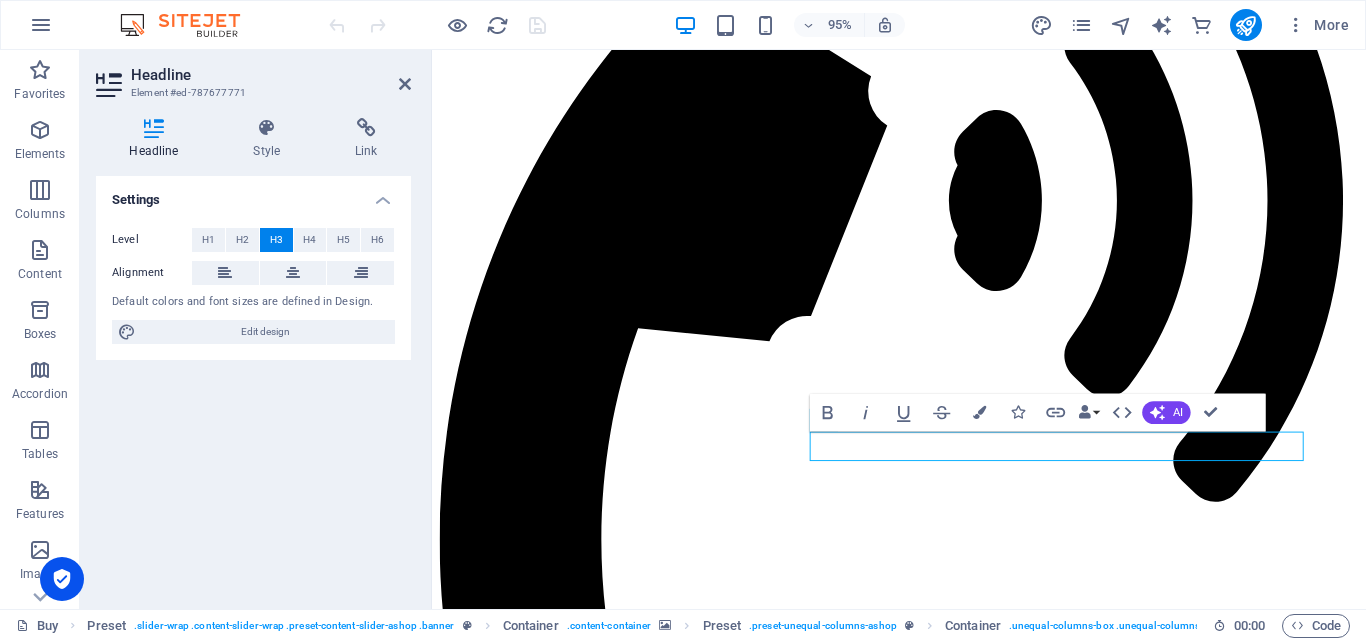 click at bounding box center (923, 1976) 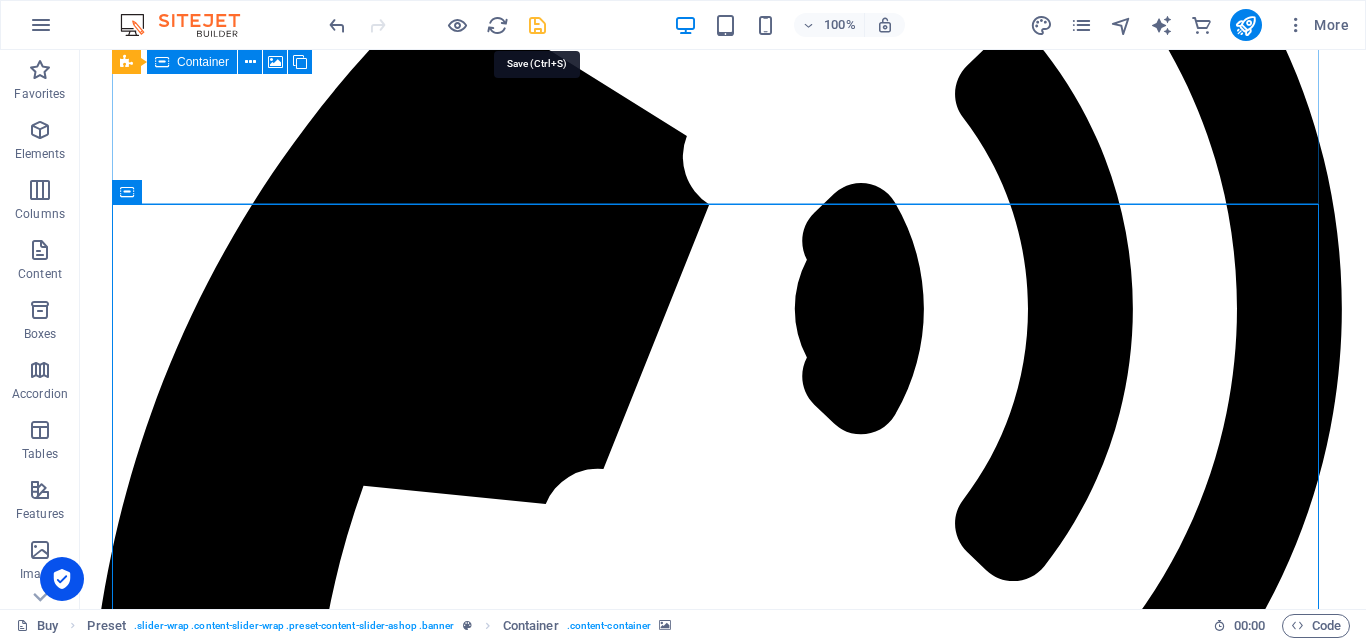 click at bounding box center (537, 25) 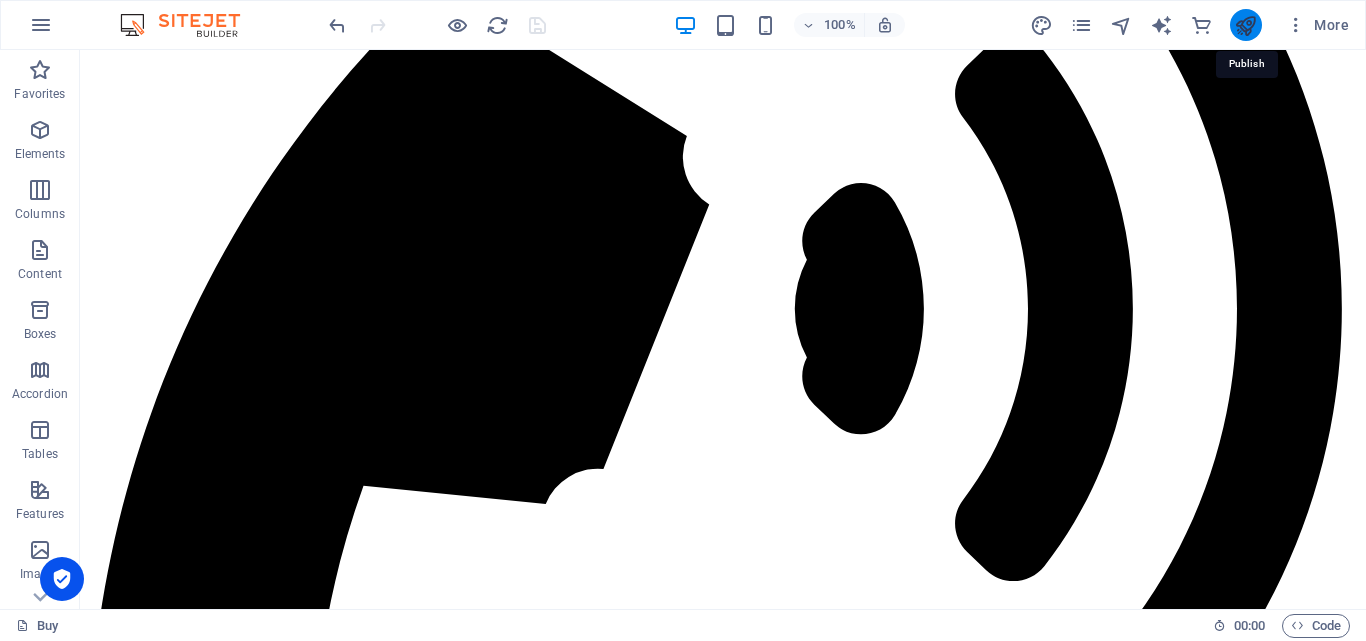 click at bounding box center (1245, 25) 